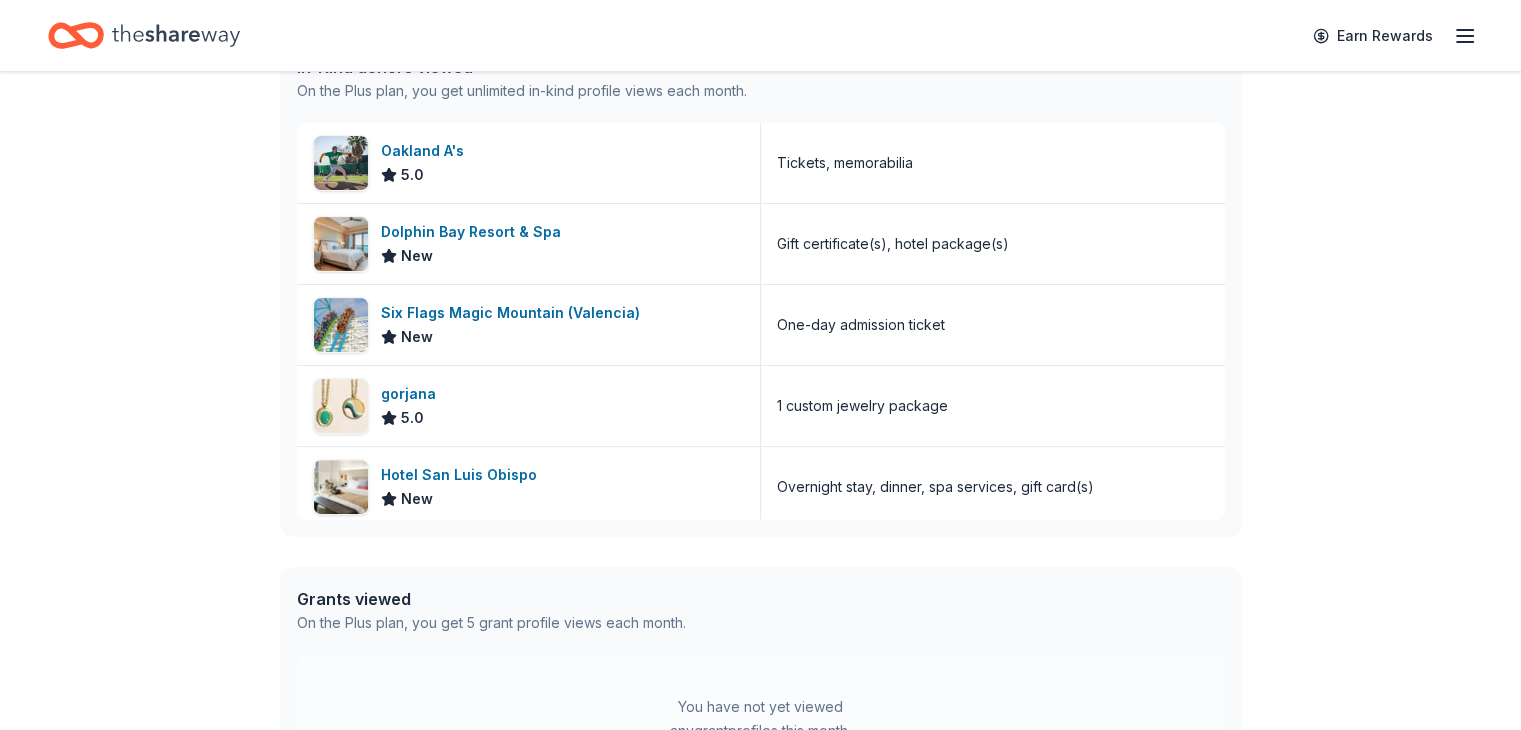scroll, scrollTop: 0, scrollLeft: 0, axis: both 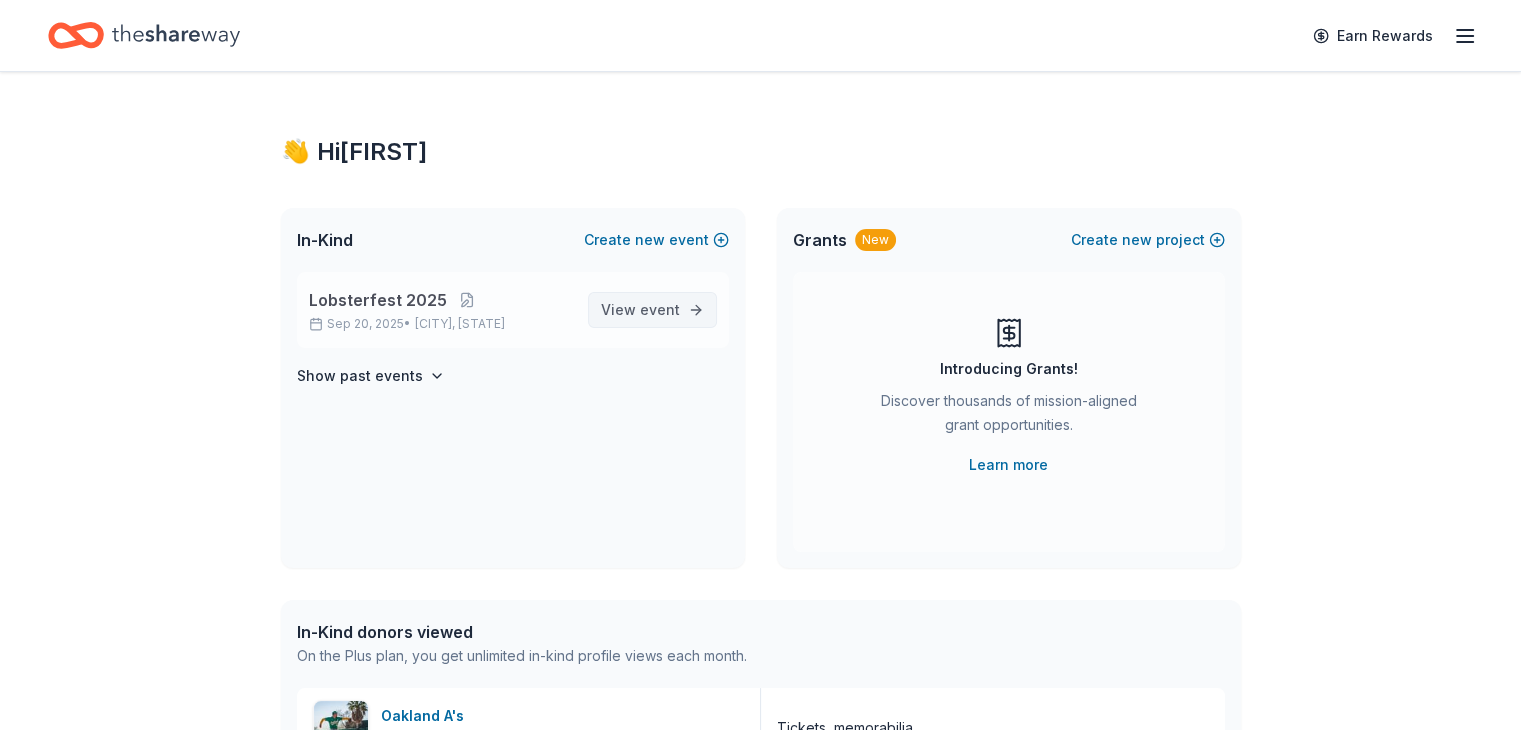 click on "event" at bounding box center [660, 309] 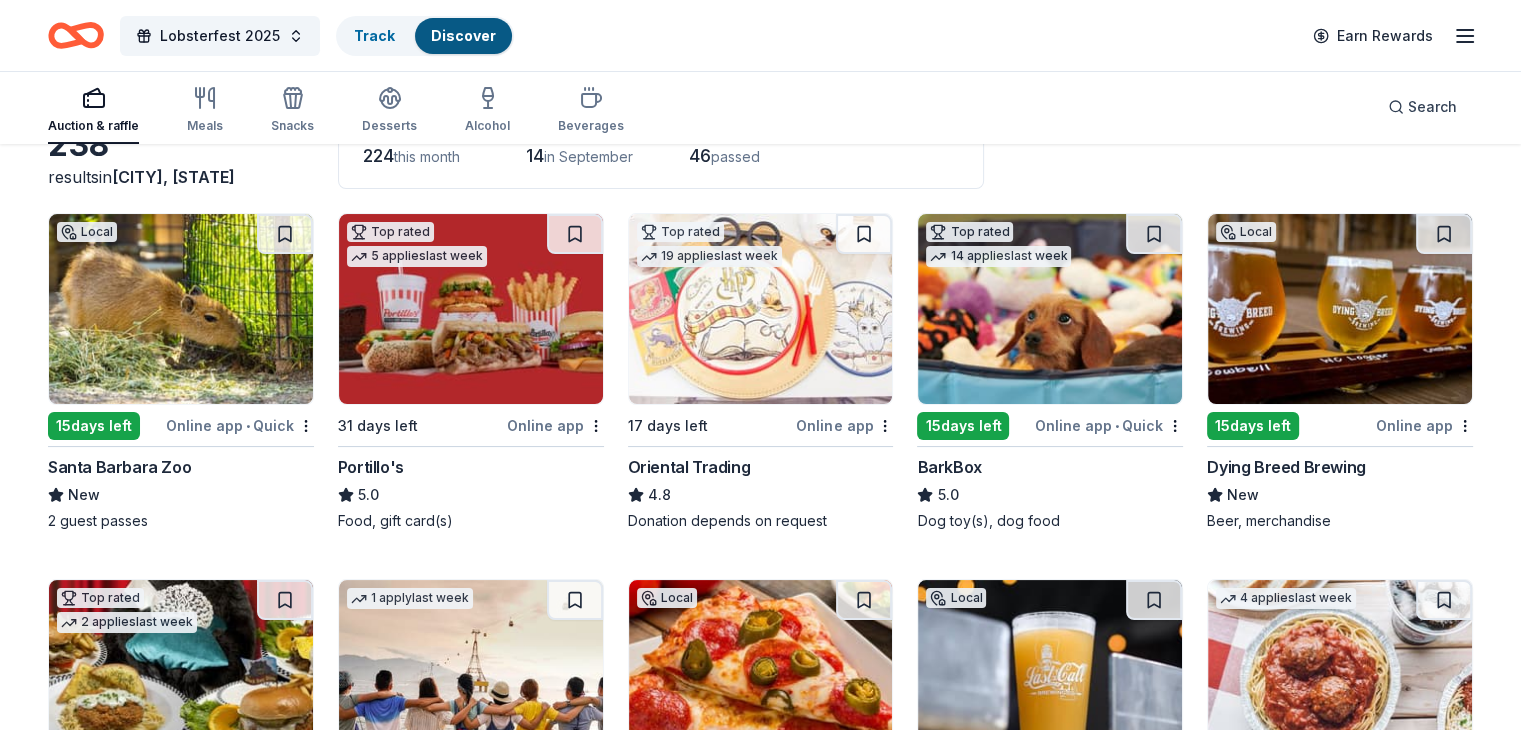 click on "238 results  in  Patterson, CA Application deadlines 224  this month 14  in September 46  passed Local 15  days left Online app • Quick Santa Barbara Zoo New 2 guest passes Top rated 5   applies  last week 31 days left Online app Portillo's 5.0 Food, gift card(s) Top rated 19   applies  last week 17 days left Online app Oriental Trading 4.8 Donation depends on request Top rated 14   applies  last week 15  days left Online app • Quick BarkBox 5.0 Dog toy(s), dog food Local 15  days left Online app Dying Breed Brewing New Beer, merchandise Top rated 2   applies  last week 15  days left Online app Black Bear Diner 4.9 Merchandise, certificate(s) 1   apply  last week 15  days left Online app Let's Roam 4.4 3 Family Scavenger Hunt Six Pack ($270 Value), 2 Date Night Scavenger Hunt Two Pack ($130 Value) Local 35 days left Online app John's Incredible Pizza New Buffet and beverage admission passes Local 15  days left Online app Last Call Brewing Company New Beer, gift card(s) 4   applies  last week 15  days left" at bounding box center (760, 910) 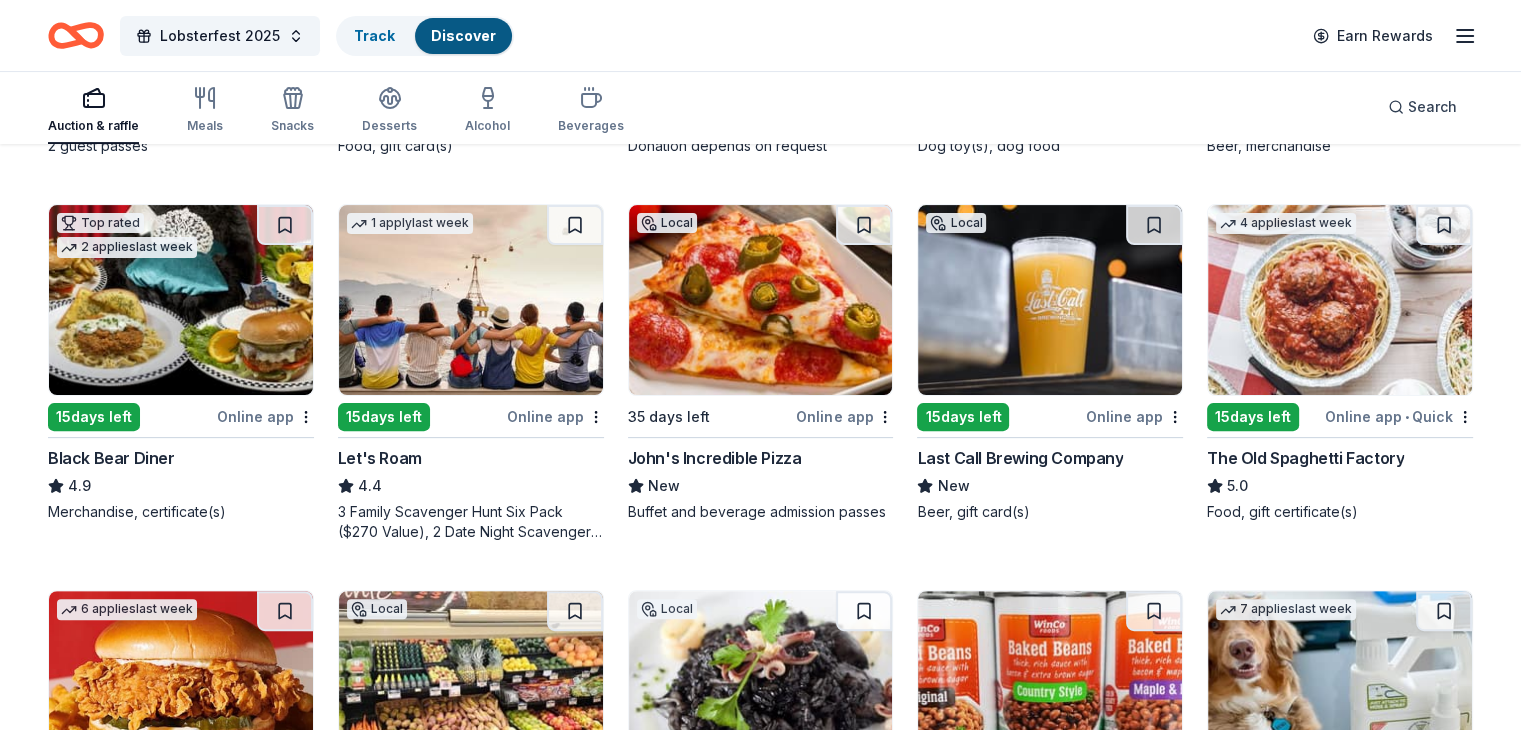 click on "238 results  in  Patterson, CA Application deadlines 224  this month 14  in September 46  passed Local 15  days left Online app • Quick Santa Barbara Zoo New 2 guest passes Top rated 5   applies  last week 31 days left Online app Portillo's 5.0 Food, gift card(s) Top rated 19   applies  last week 17 days left Online app Oriental Trading 4.8 Donation depends on request Top rated 14   applies  last week 15  days left Online app • Quick BarkBox 5.0 Dog toy(s), dog food Local 15  days left Online app Dying Breed Brewing New Beer, merchandise Top rated 2   applies  last week 15  days left Online app Black Bear Diner 4.9 Merchandise, certificate(s) 1   apply  last week 15  days left Online app Let's Roam 4.4 3 Family Scavenger Hunt Six Pack ($270 Value), 2 Date Night Scavenger Hunt Two Pack ($130 Value) Local 35 days left Online app John's Incredible Pizza New Buffet and beverage admission passes Local 15  days left Online app Last Call Brewing Company New Beer, gift card(s) 4   applies  last week 15  days left" at bounding box center [760, 535] 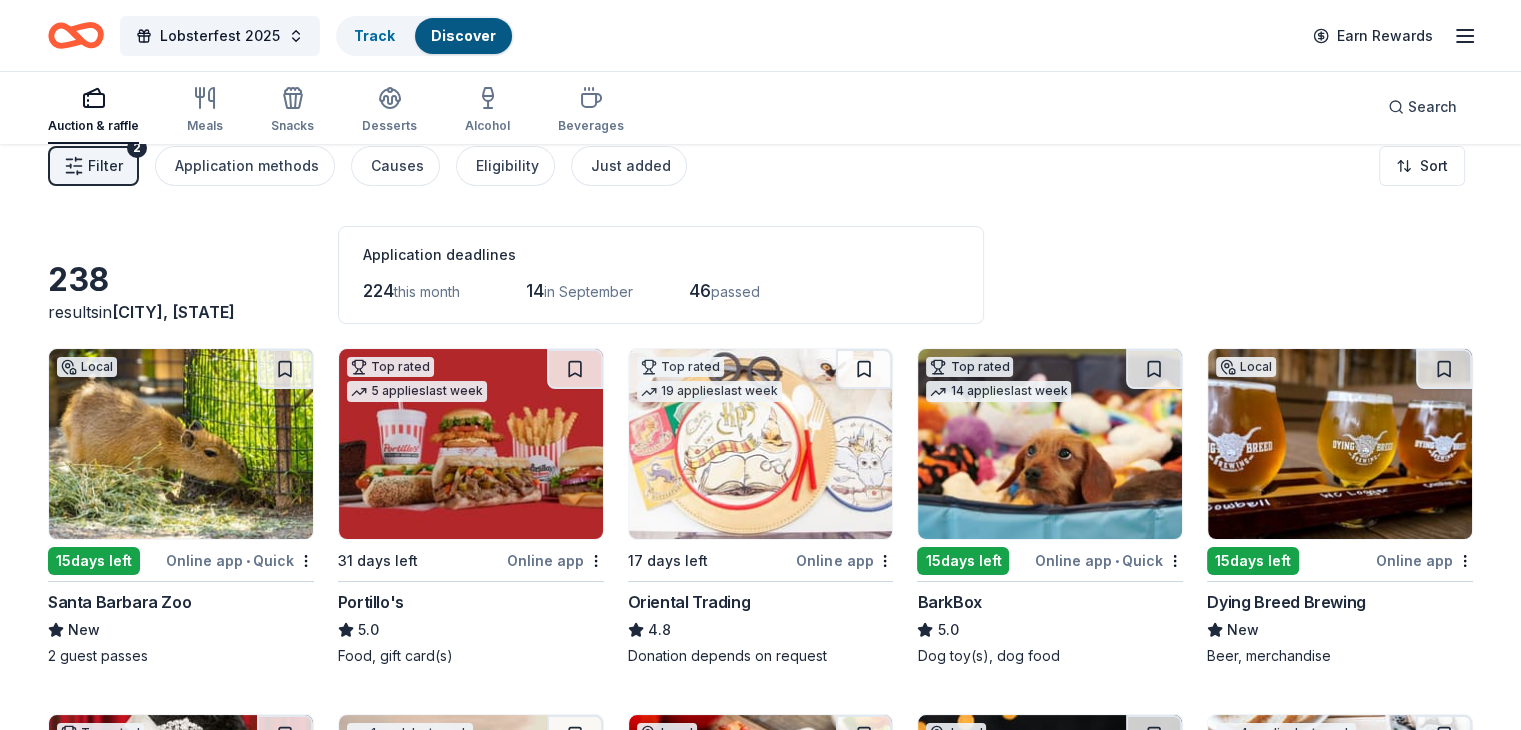 scroll, scrollTop: 0, scrollLeft: 0, axis: both 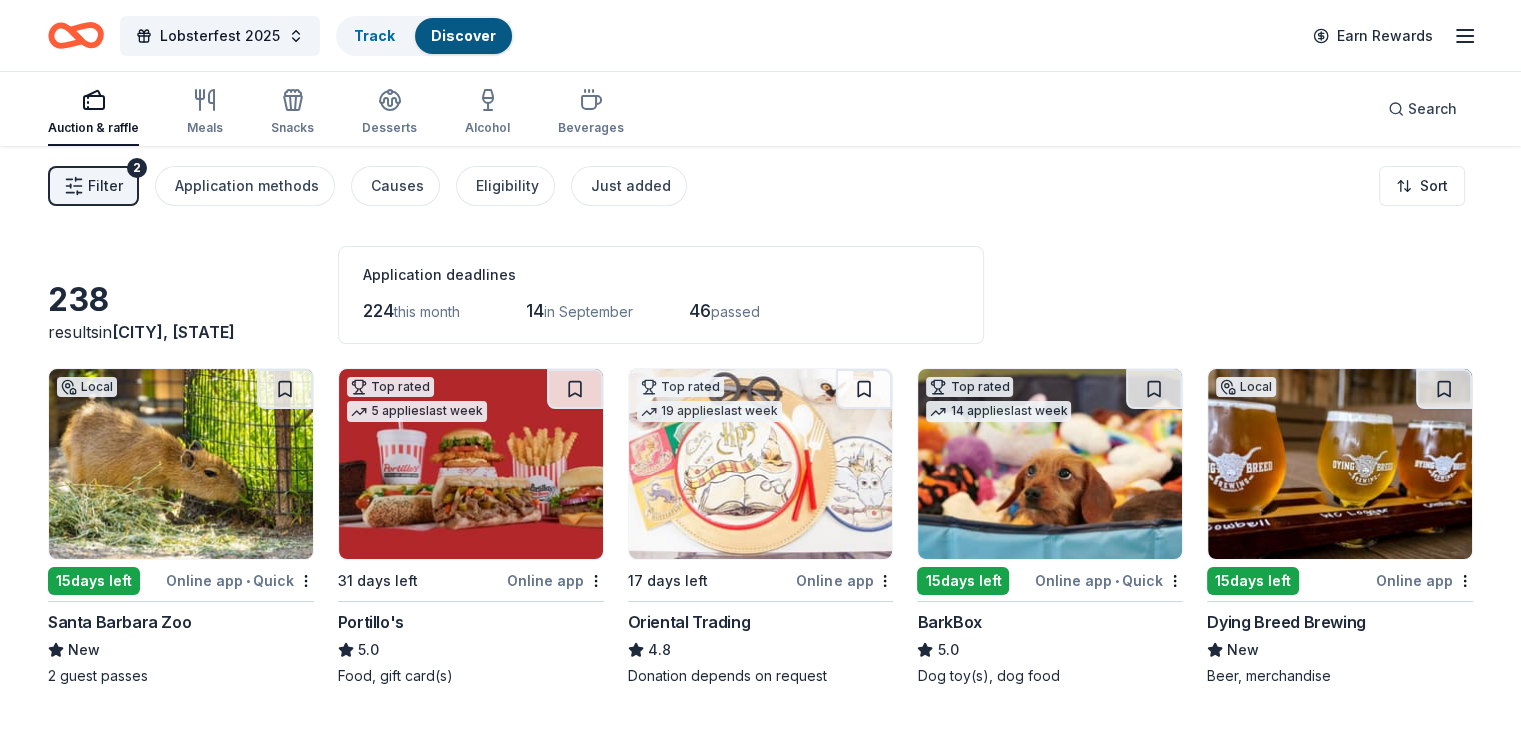 click on "238 results  in  Patterson, CA Application deadlines 224  this month 14  in September 46  passed Local 15  days left Online app • Quick Santa Barbara Zoo New 2 guest passes Top rated 5   applies  last week 31 days left Online app Portillo's 5.0 Food, gift card(s) Top rated 19   applies  last week 17 days left Online app Oriental Trading 4.8 Donation depends on request Top rated 14   applies  last week 15  days left Online app • Quick BarkBox 5.0 Dog toy(s), dog food Local 15  days left Online app Dying Breed Brewing New Beer, merchandise Top rated 2   applies  last week 15  days left Online app Black Bear Diner 4.9 Merchandise, certificate(s) 1   apply  last week 15  days left Online app Let's Roam 4.4 3 Family Scavenger Hunt Six Pack ($270 Value), 2 Date Night Scavenger Hunt Two Pack ($130 Value) Local 35 days left Online app John's Incredible Pizza New Buffet and beverage admission passes Local 15  days left Online app Last Call Brewing Company New Beer, gift card(s) 4   applies  last week 15  days left" at bounding box center (760, 1441) 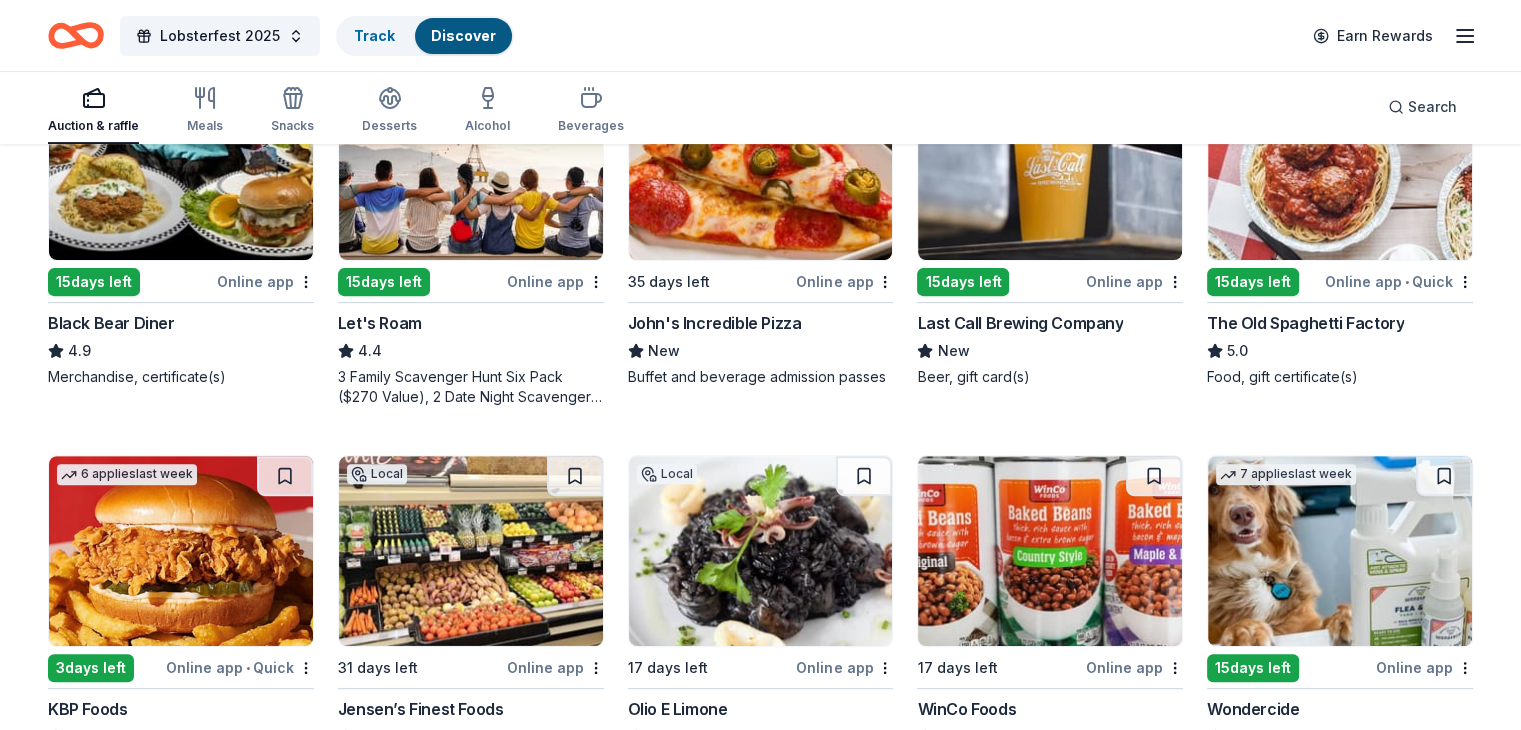 click on "238 results  in  Patterson, CA Application deadlines 224  this month 14  in September 46  passed Local 15  days left Online app • Quick Santa Barbara Zoo New 2 guest passes Top rated 5   applies  last week 31 days left Online app Portillo's 5.0 Food, gift card(s) Top rated 19   applies  last week 17 days left Online app Oriental Trading 4.8 Donation depends on request Top rated 14   applies  last week 15  days left Online app • Quick BarkBox 5.0 Dog toy(s), dog food Local 15  days left Online app Dying Breed Brewing New Beer, merchandise Top rated 2   applies  last week 15  days left Online app Black Bear Diner 4.9 Merchandise, certificate(s) 1   apply  last week 15  days left Online app Let's Roam 4.4 3 Family Scavenger Hunt Six Pack ($270 Value), 2 Date Night Scavenger Hunt Two Pack ($130 Value) Local 35 days left Online app John's Incredible Pizza New Buffet and beverage admission passes Local 15  days left Online app Last Call Brewing Company New Beer, gift card(s) 4   applies  last week 15  days left" at bounding box center [760, 776] 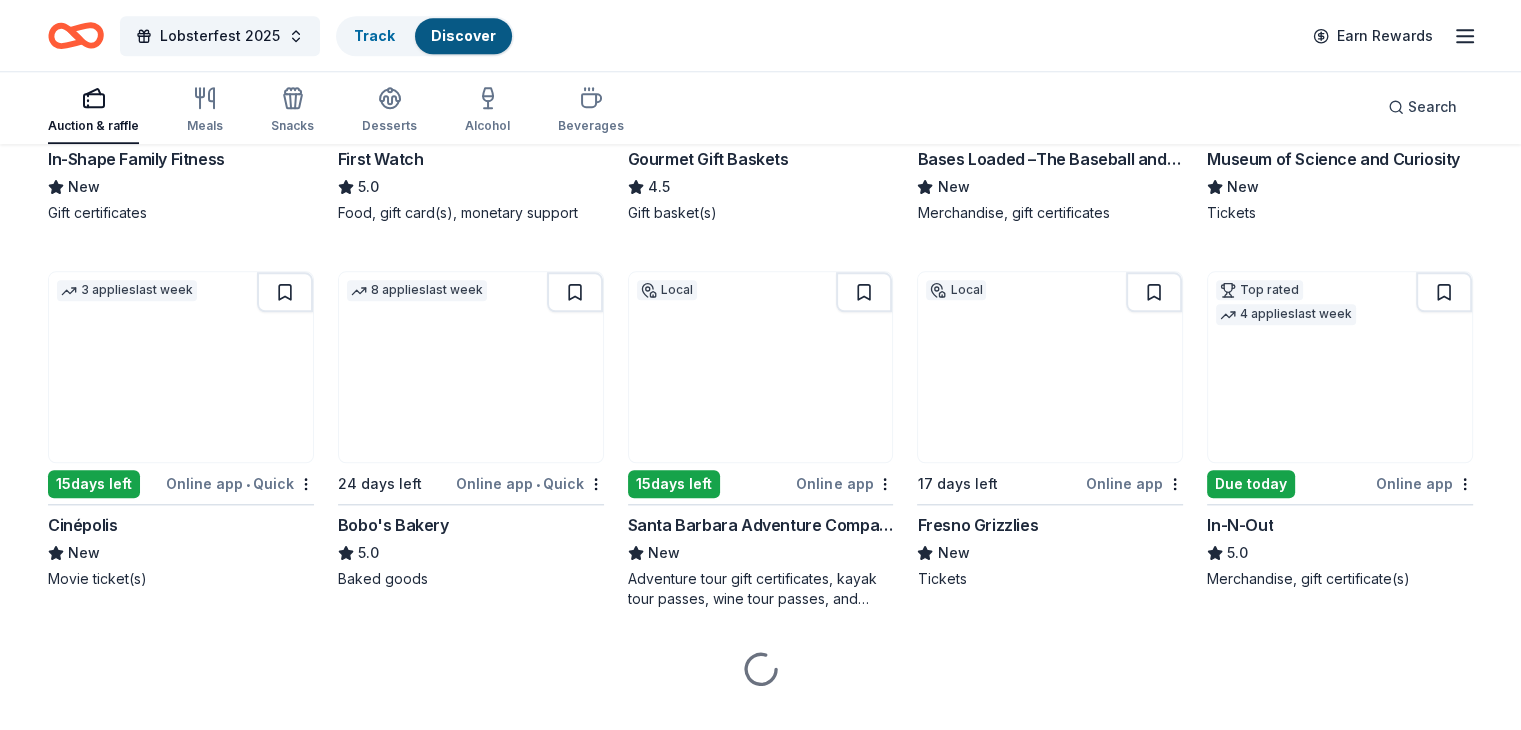 scroll, scrollTop: 1968, scrollLeft: 0, axis: vertical 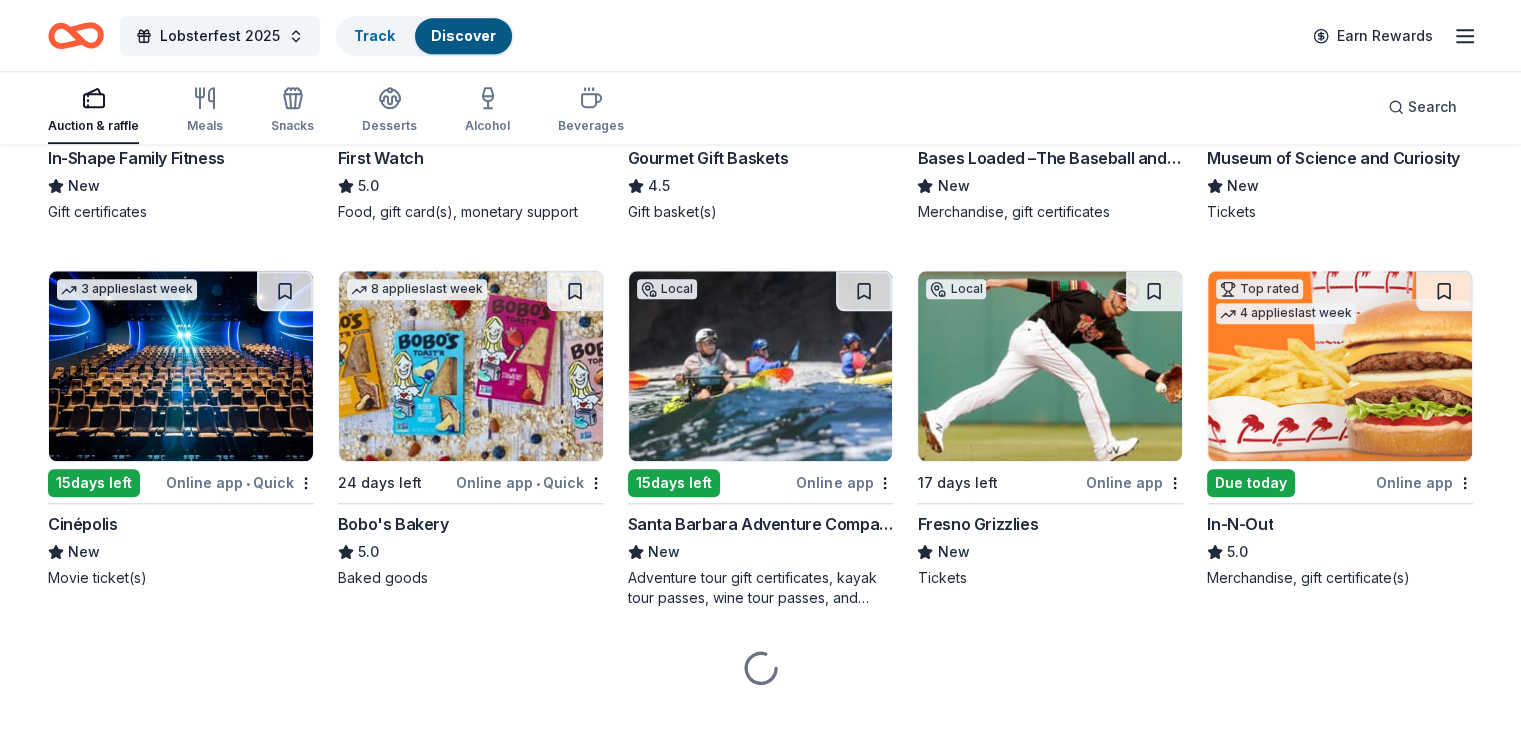 click at bounding box center [1340, 366] 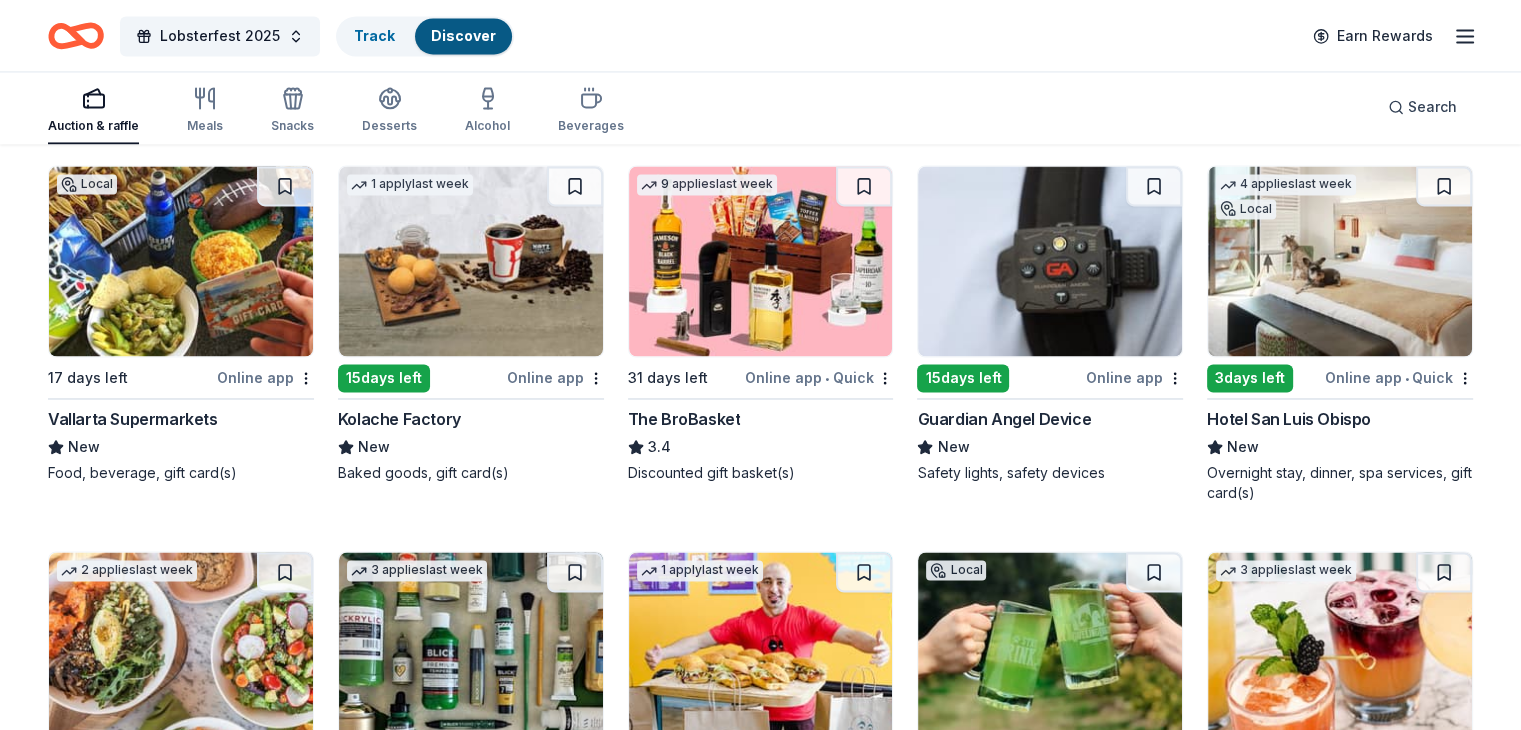 scroll, scrollTop: 3212, scrollLeft: 0, axis: vertical 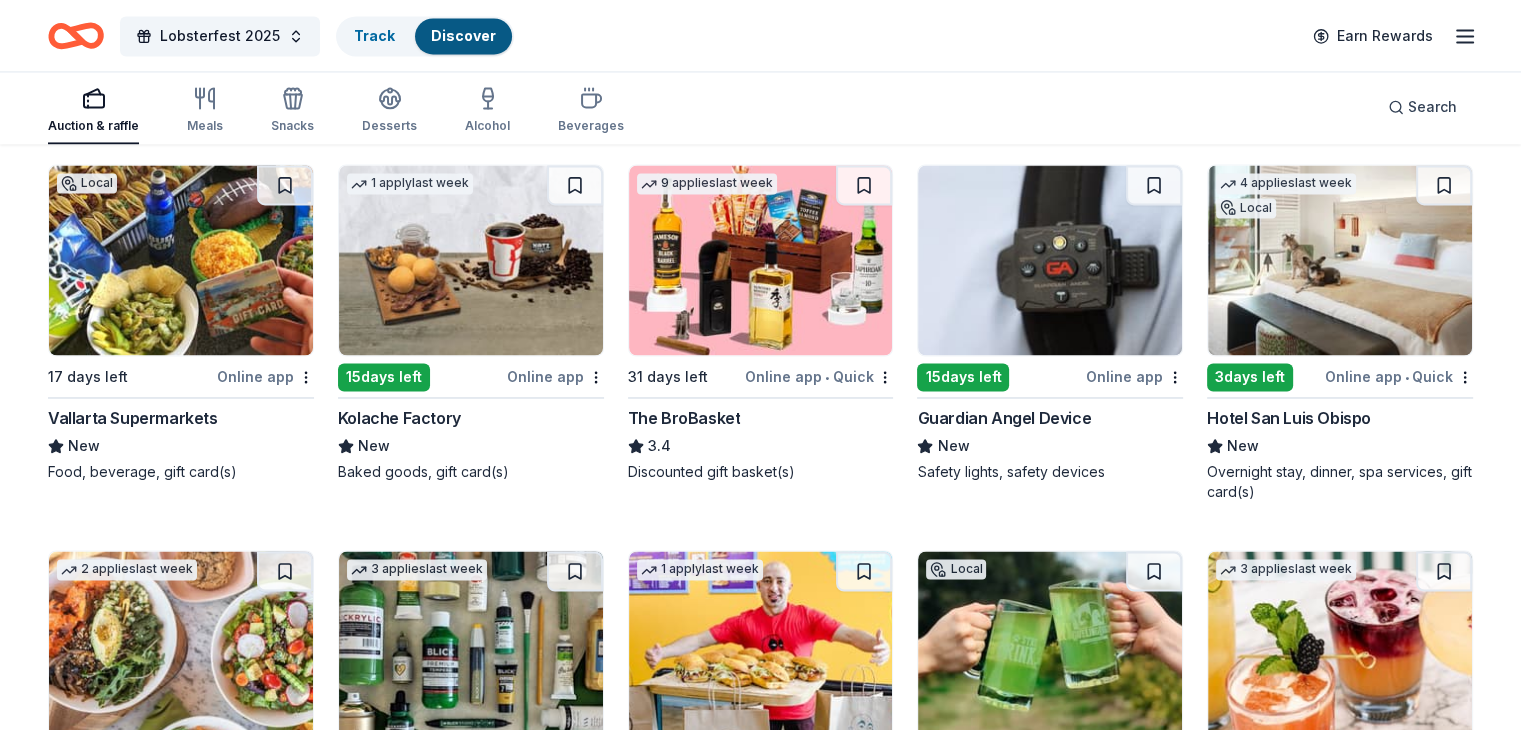 click at bounding box center [181, 260] 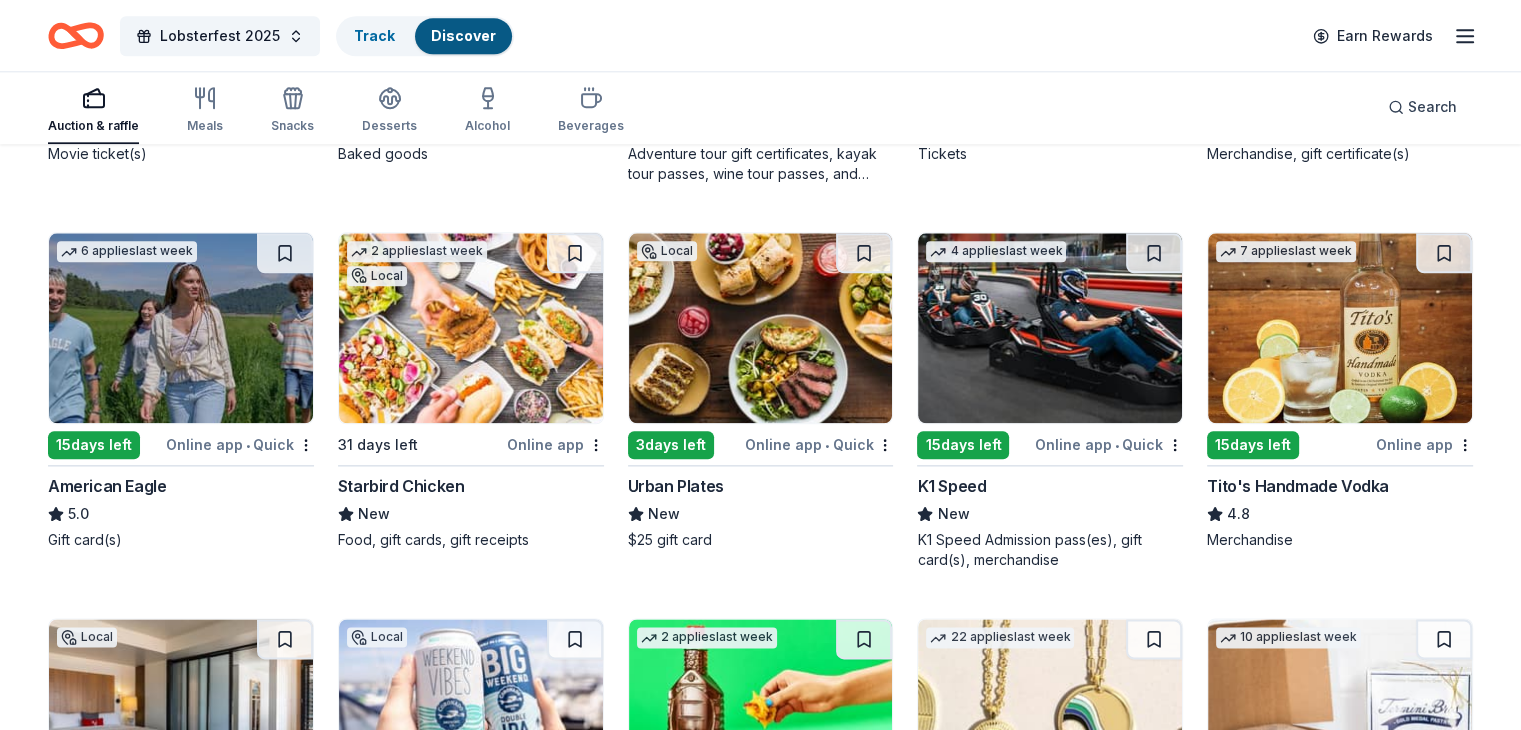 scroll, scrollTop: 2395, scrollLeft: 0, axis: vertical 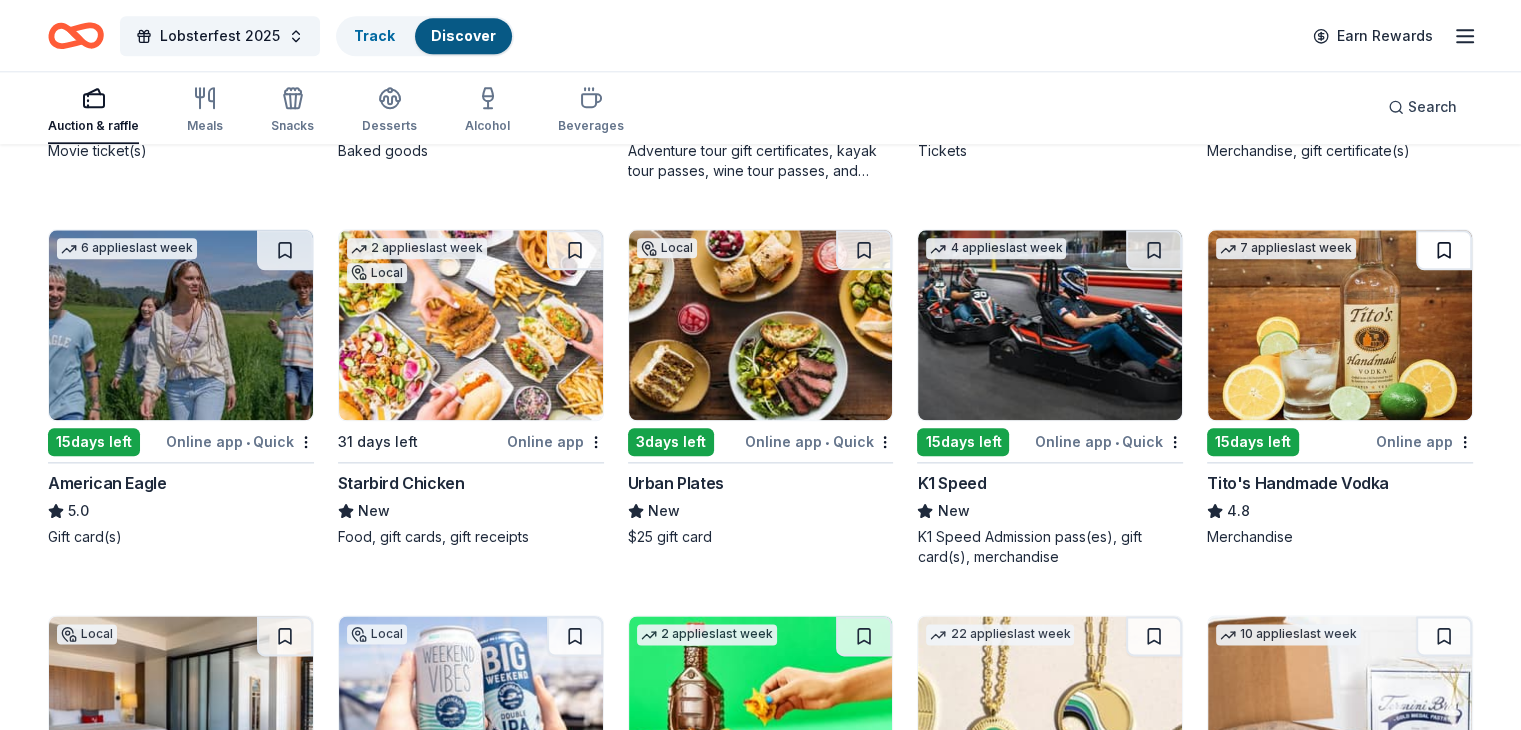 click at bounding box center (1444, 250) 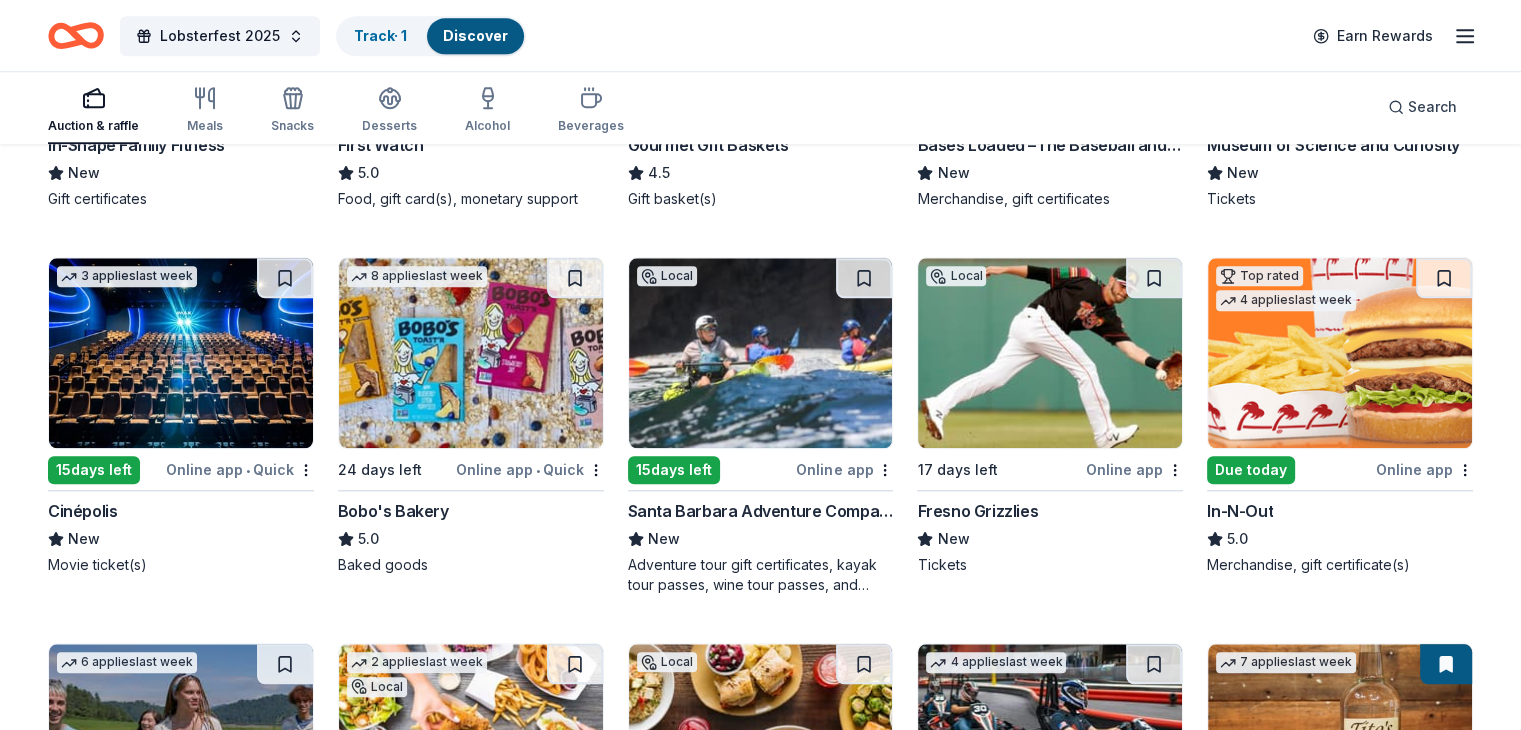 scroll, scrollTop: 1980, scrollLeft: 0, axis: vertical 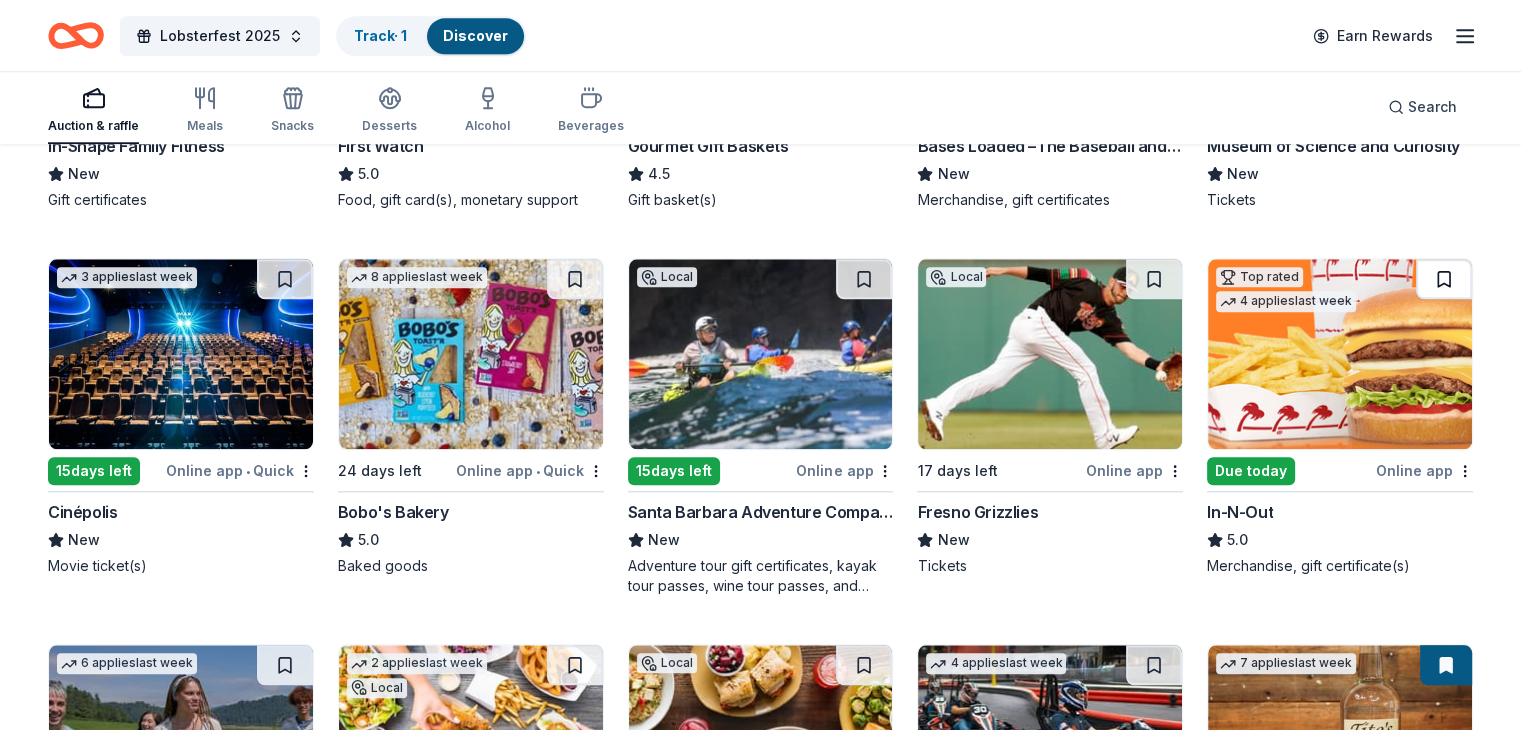 click at bounding box center [1444, 279] 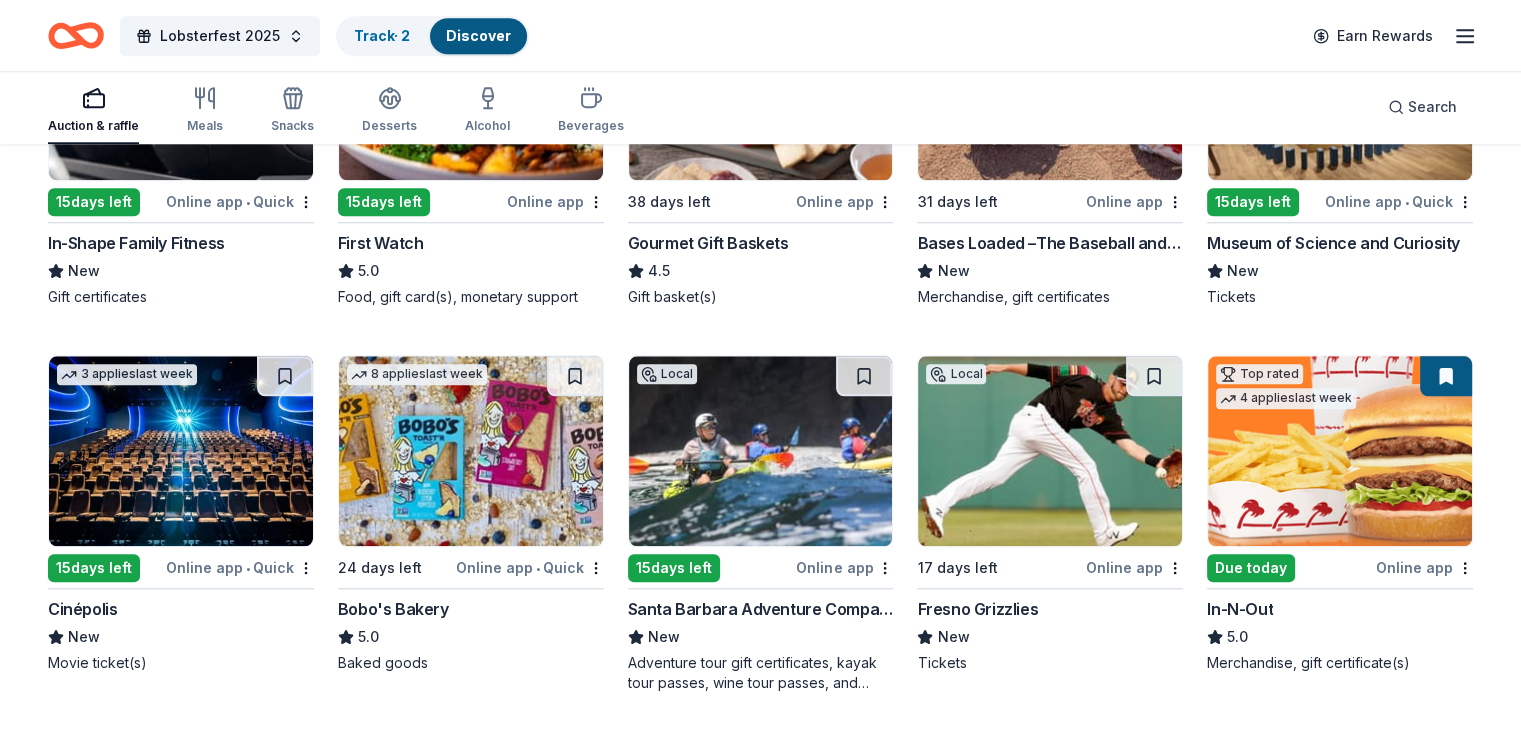 scroll, scrollTop: 1884, scrollLeft: 0, axis: vertical 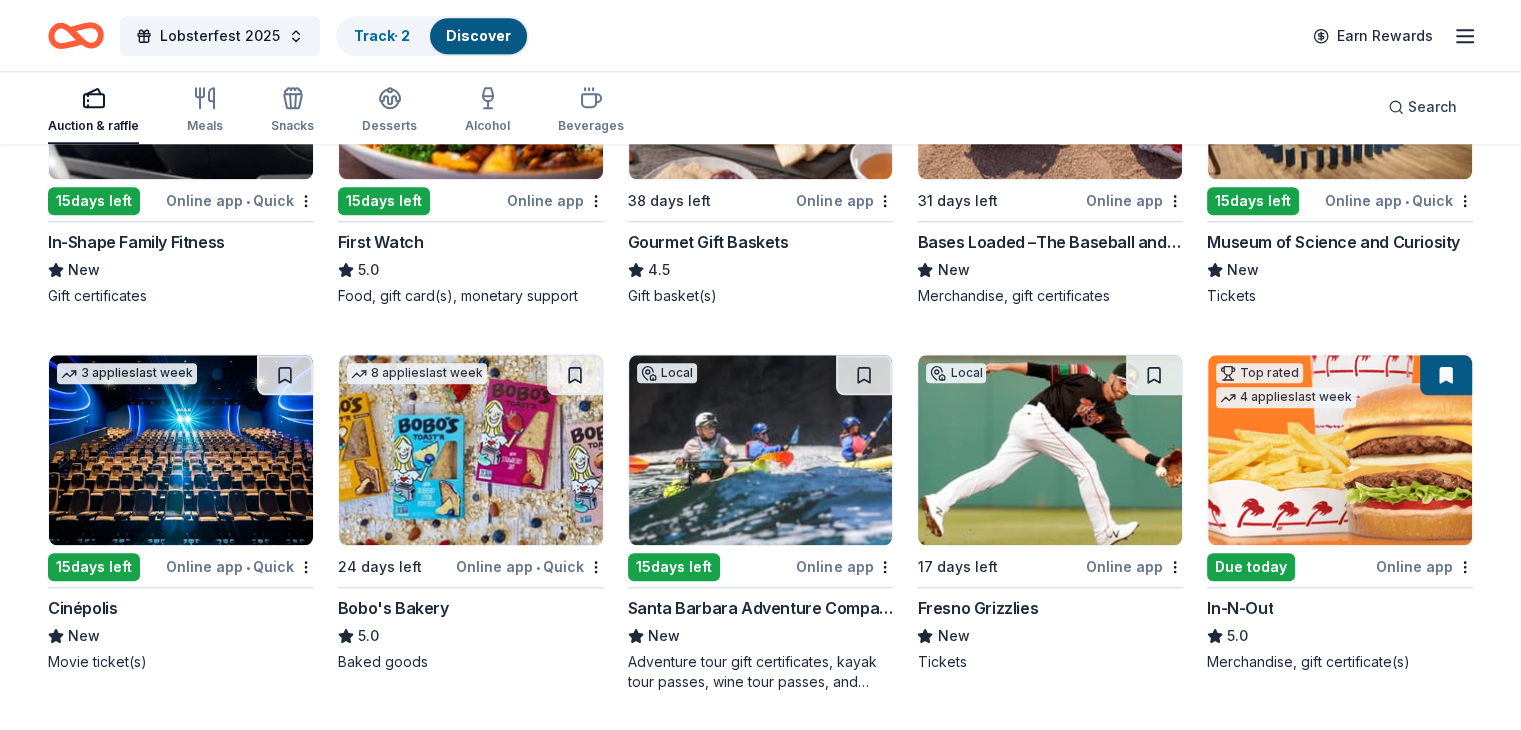 click at bounding box center [1446, 375] 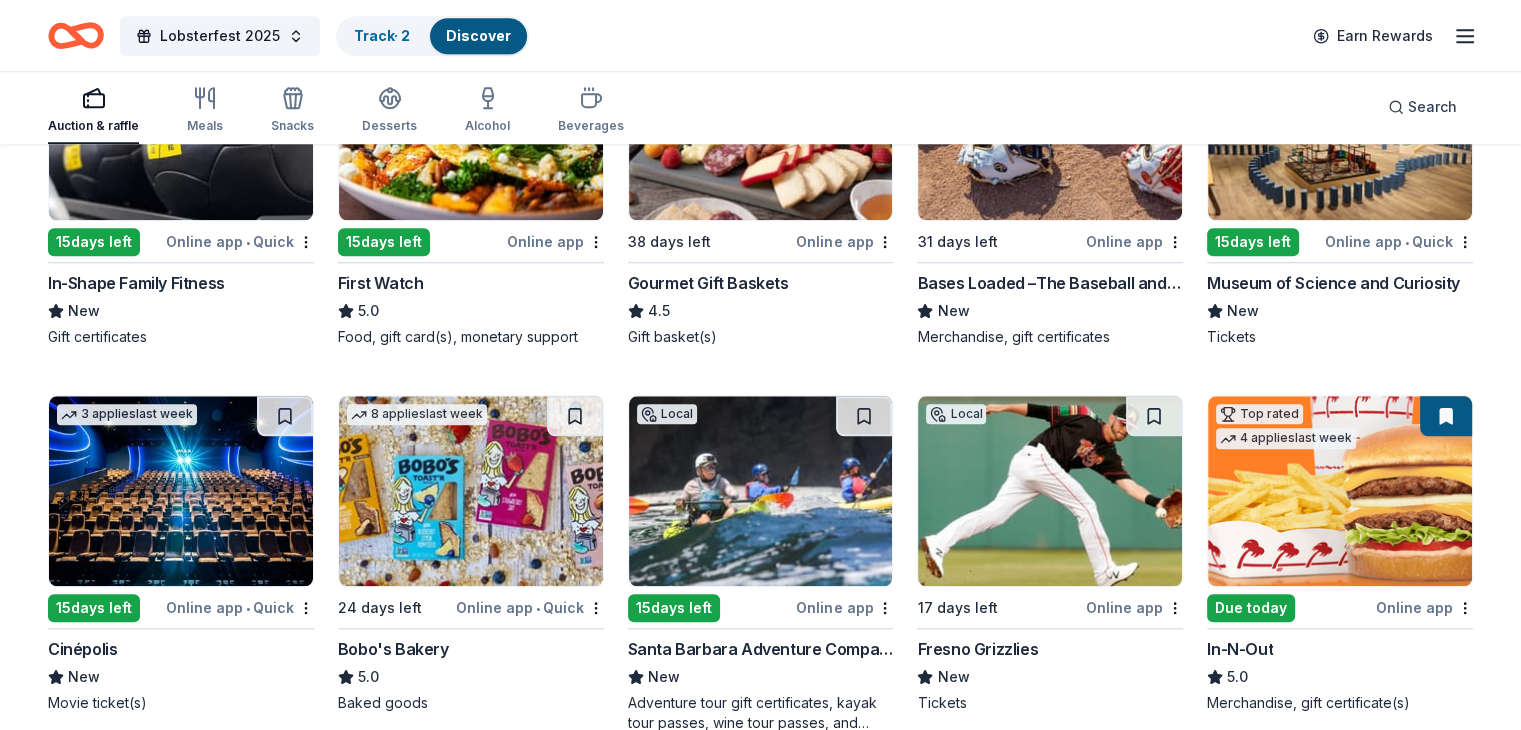 scroll, scrollTop: 1818, scrollLeft: 0, axis: vertical 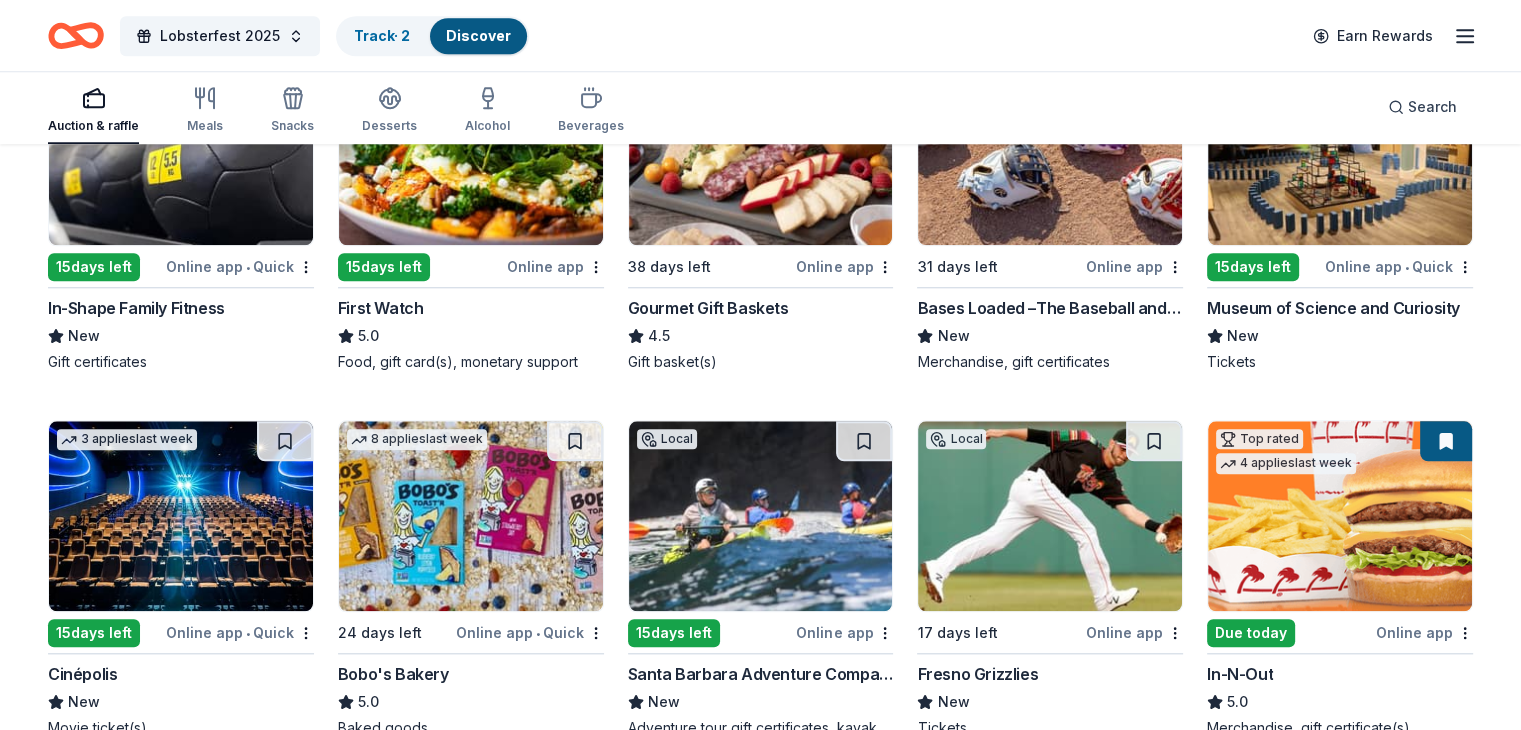 click at bounding box center (1446, 441) 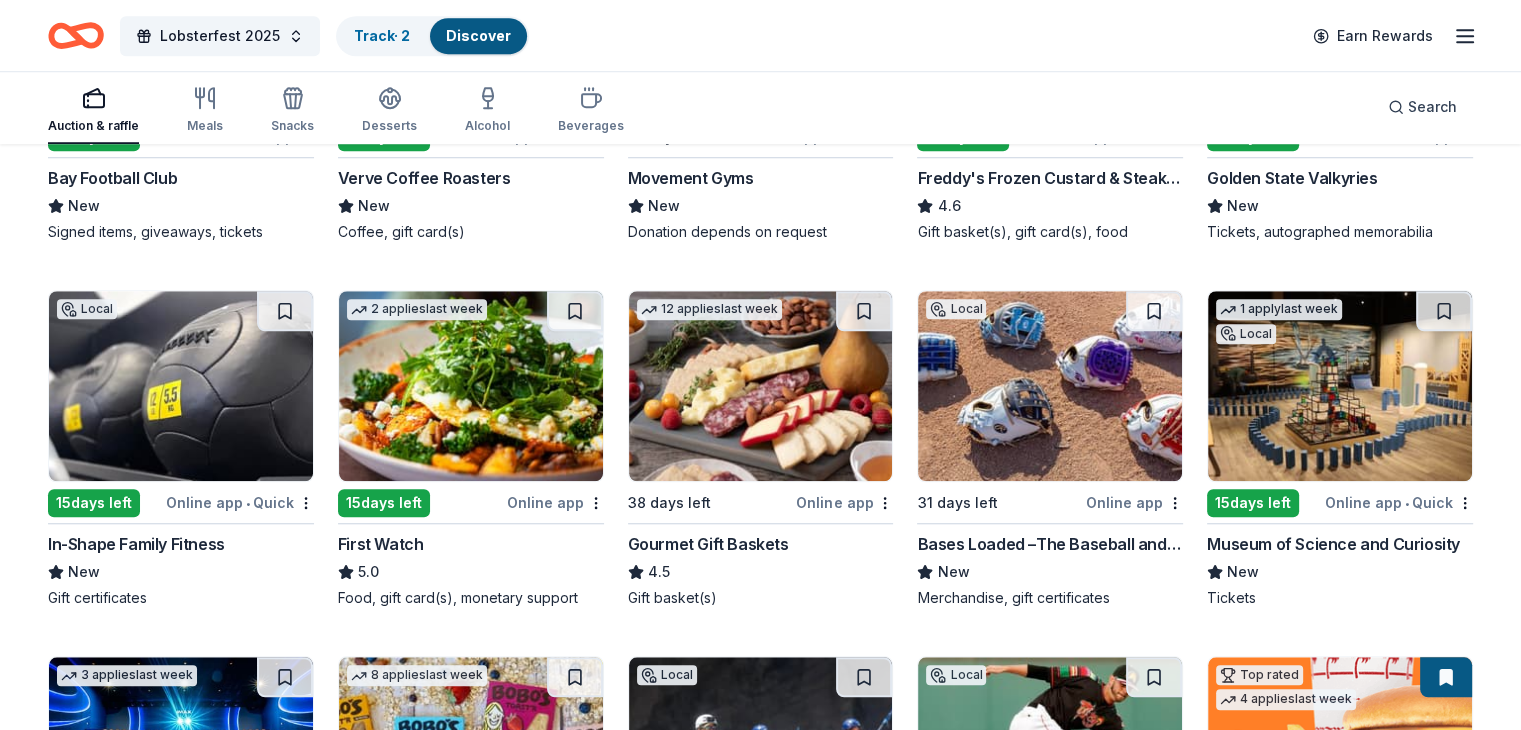 scroll, scrollTop: 1584, scrollLeft: 0, axis: vertical 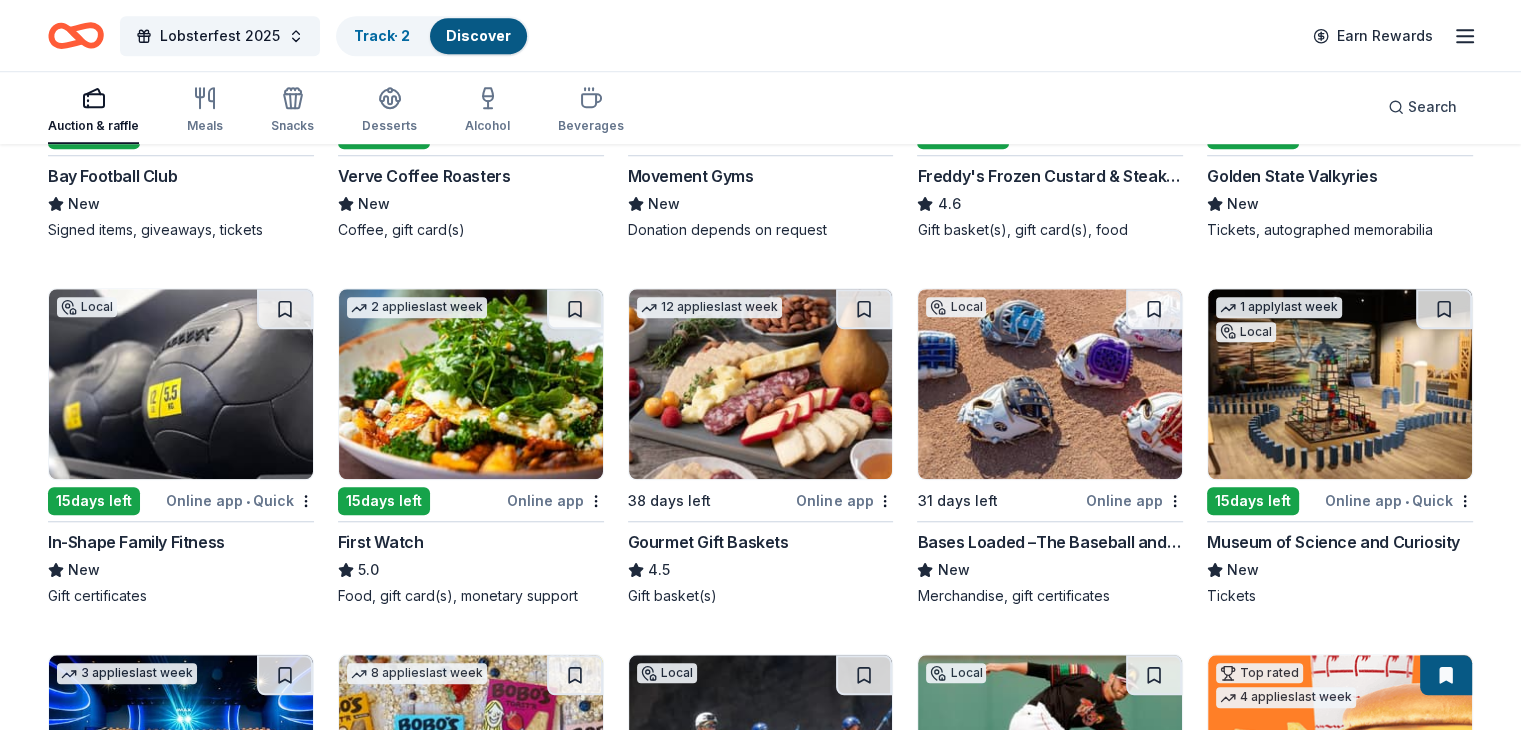 click at bounding box center (1340, 384) 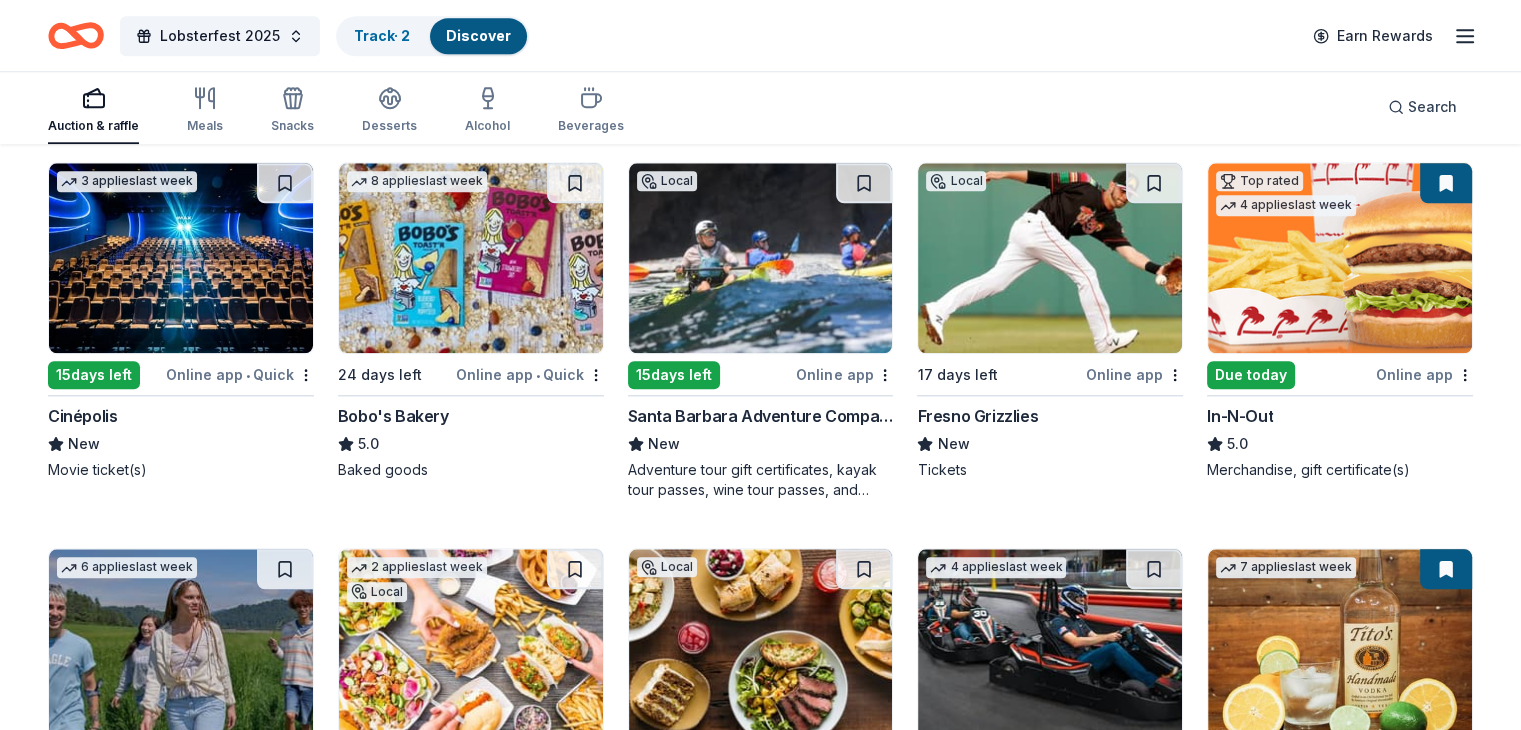 scroll, scrollTop: 2072, scrollLeft: 0, axis: vertical 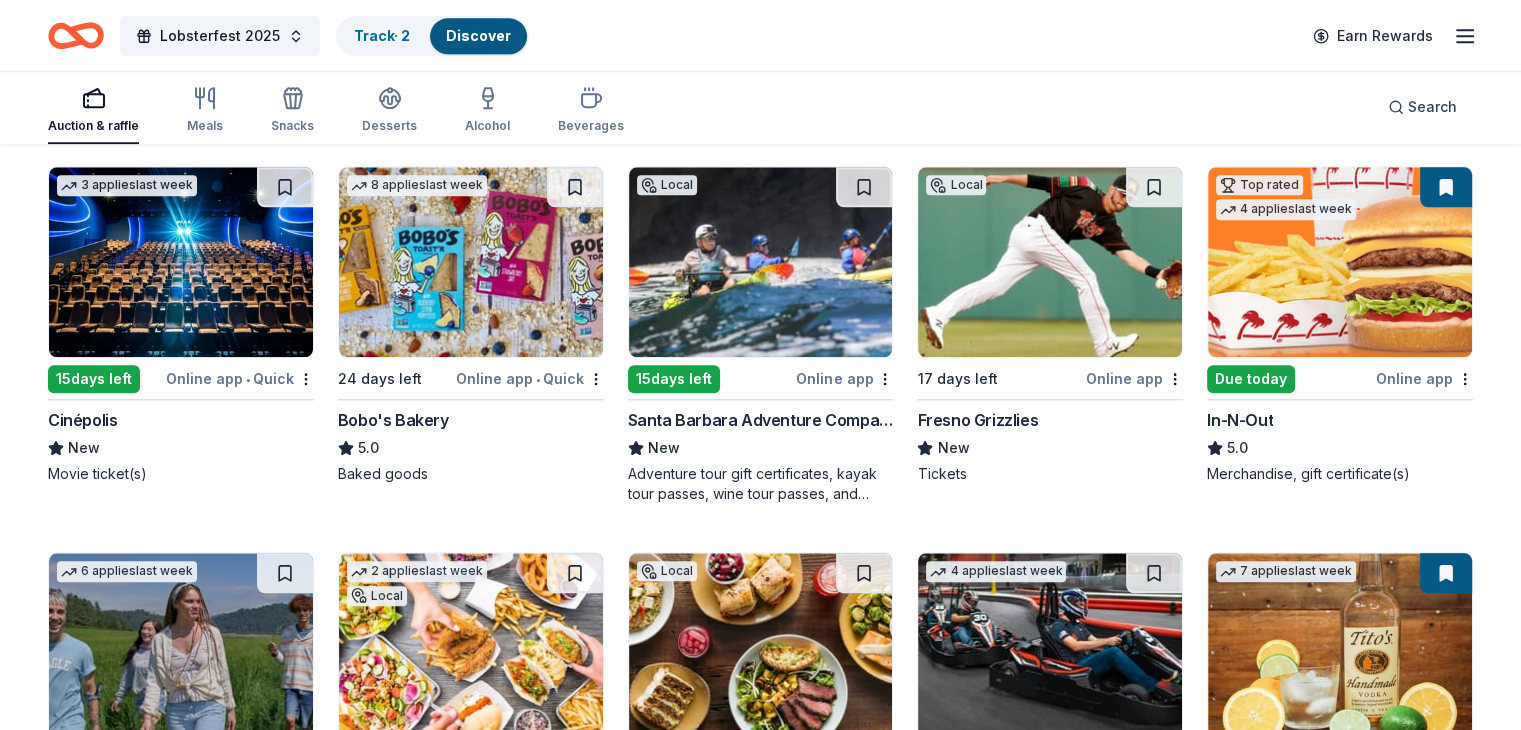 click at bounding box center (761, 262) 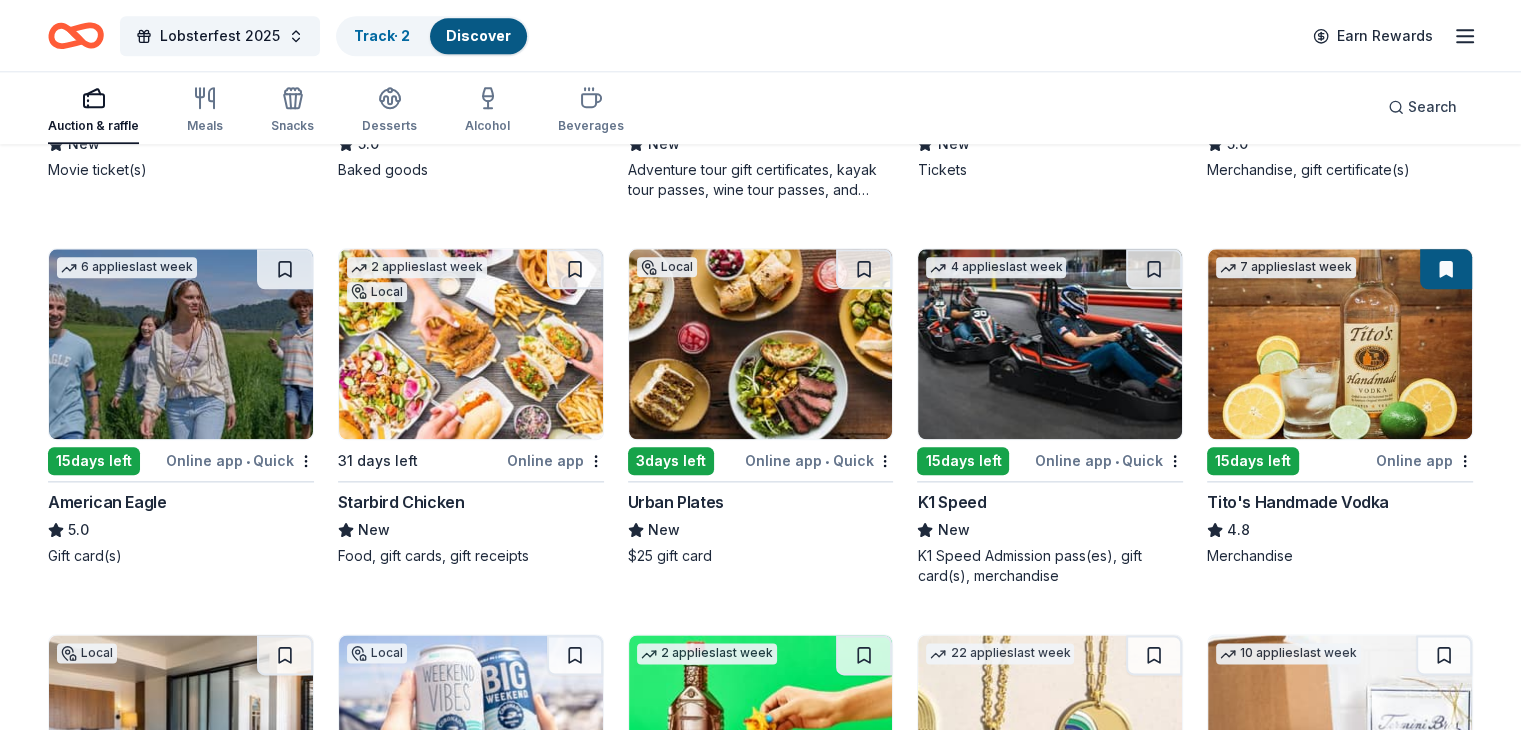 scroll, scrollTop: 2416, scrollLeft: 0, axis: vertical 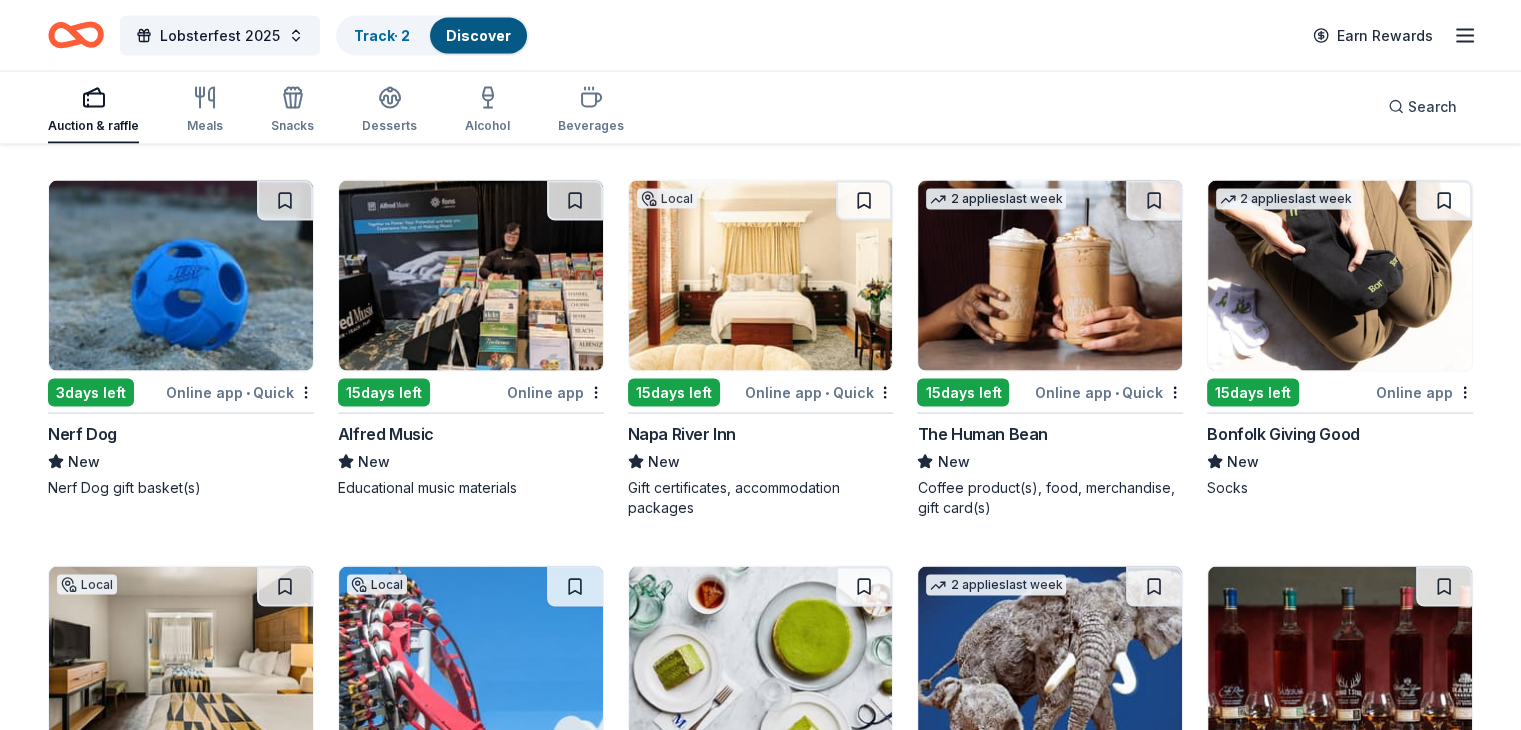 click at bounding box center [181, 276] 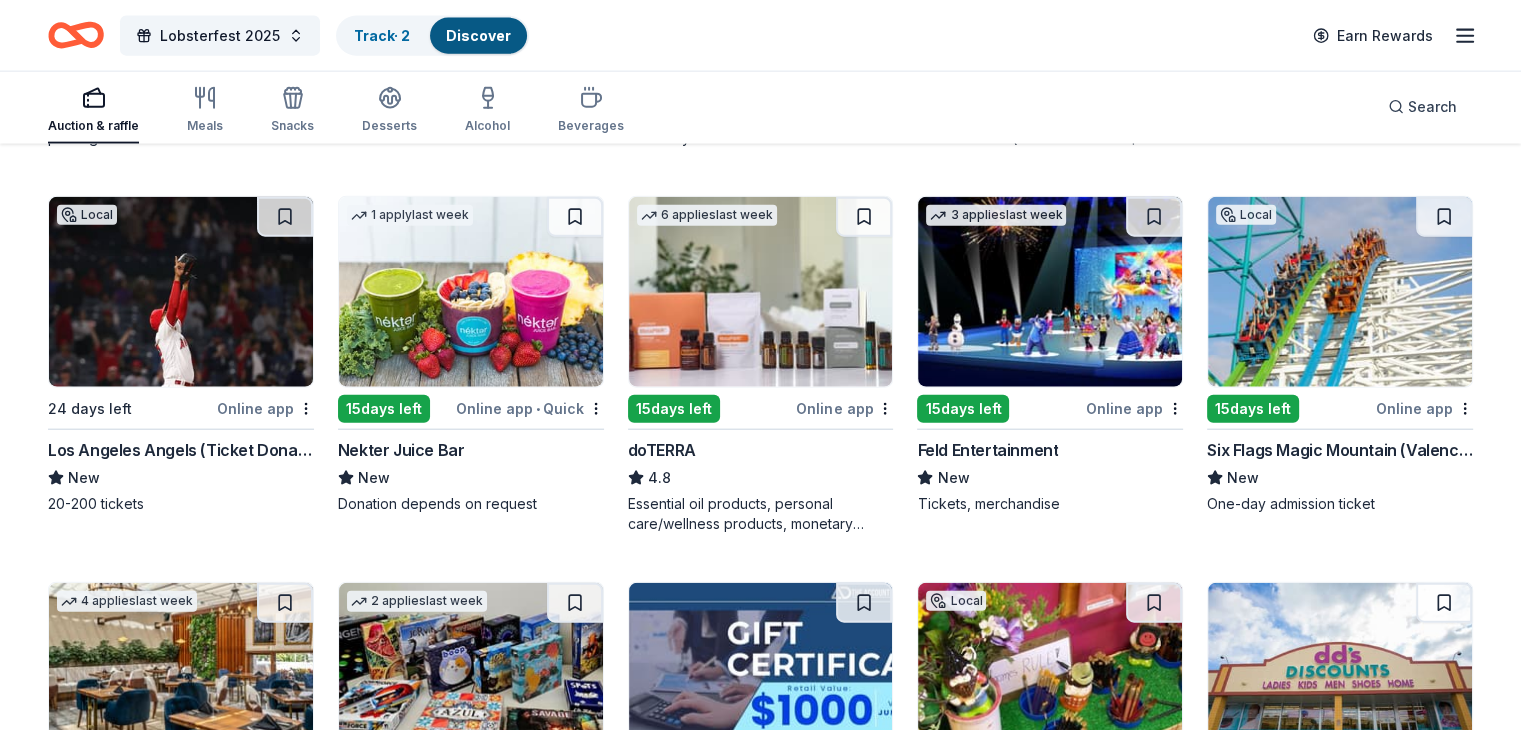 scroll, scrollTop: 4739, scrollLeft: 0, axis: vertical 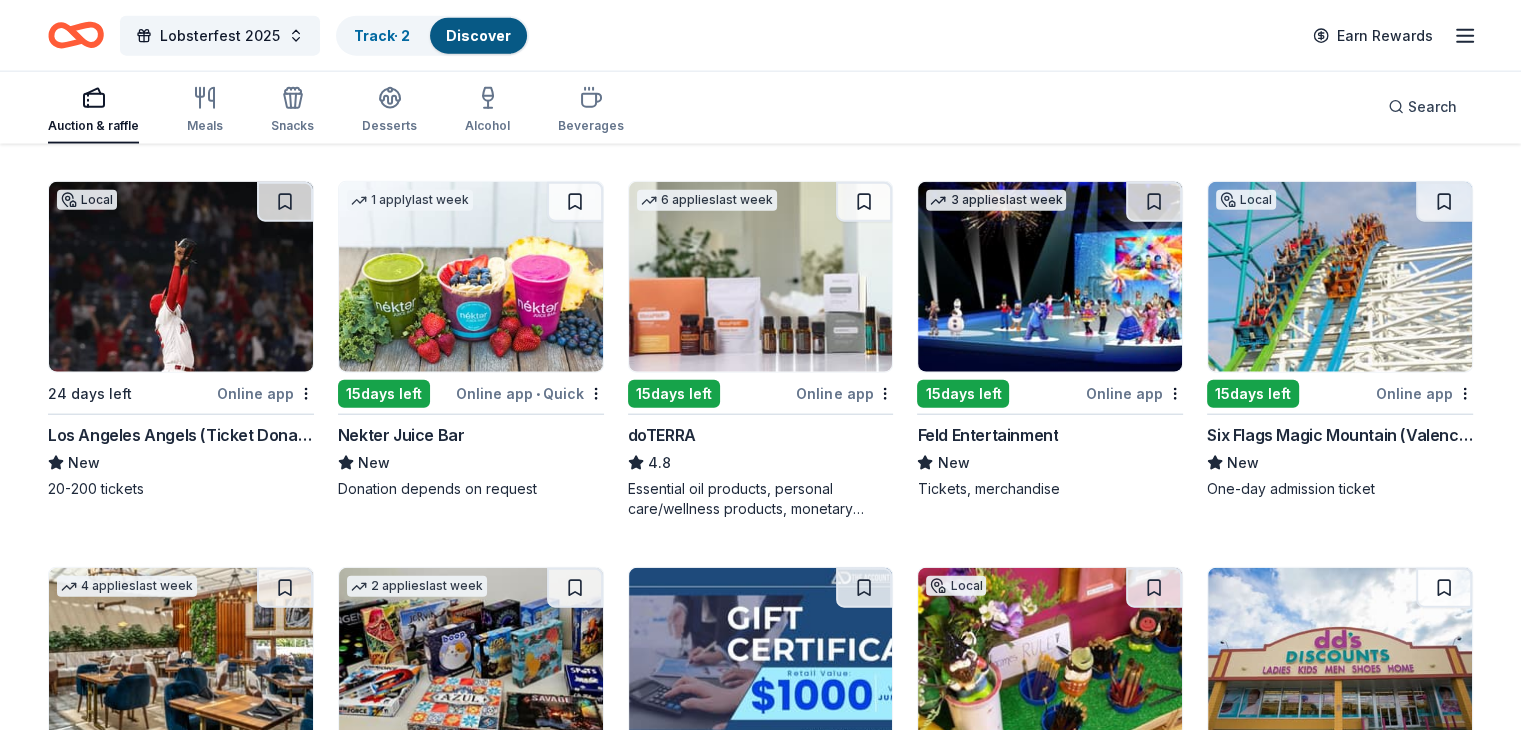 click at bounding box center (181, 277) 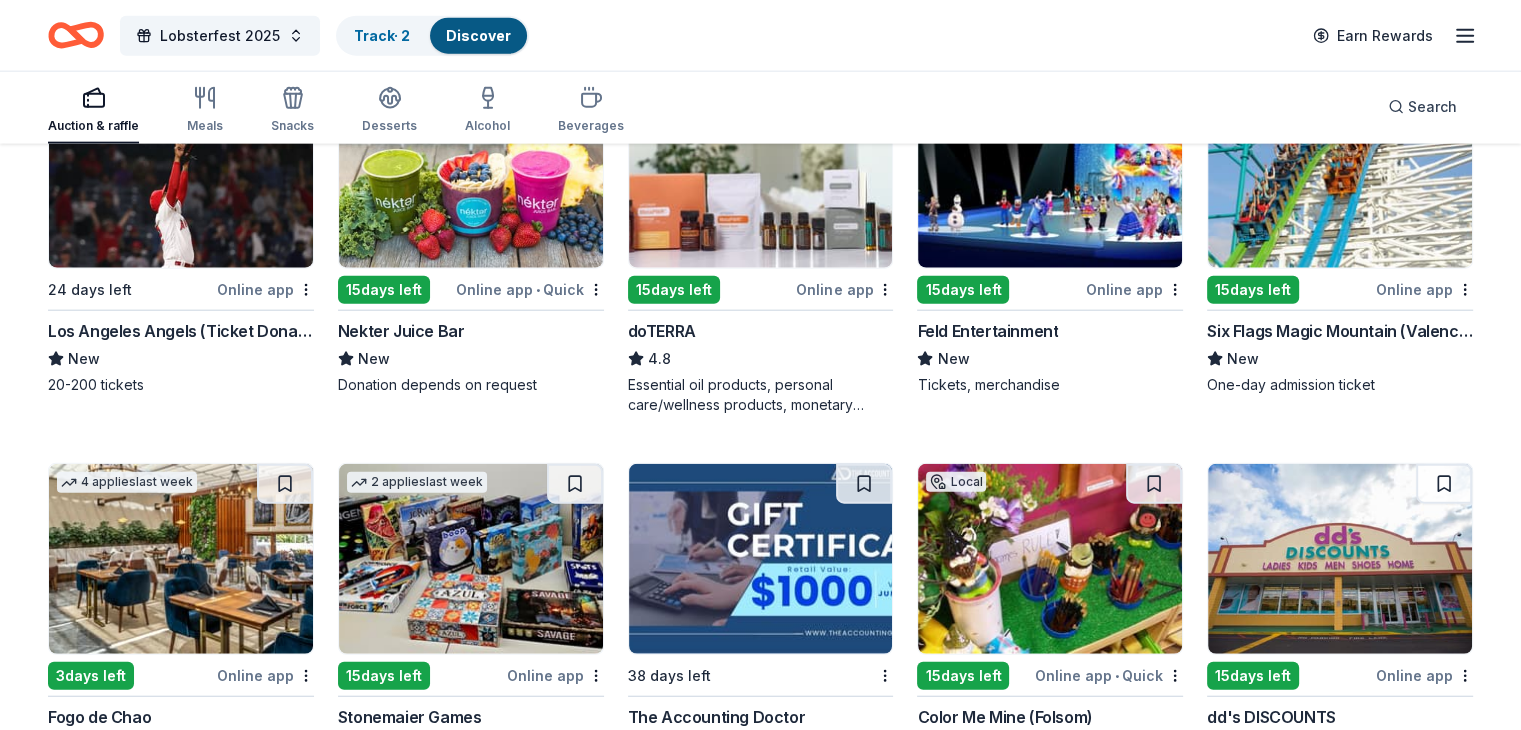 scroll, scrollTop: 4820, scrollLeft: 0, axis: vertical 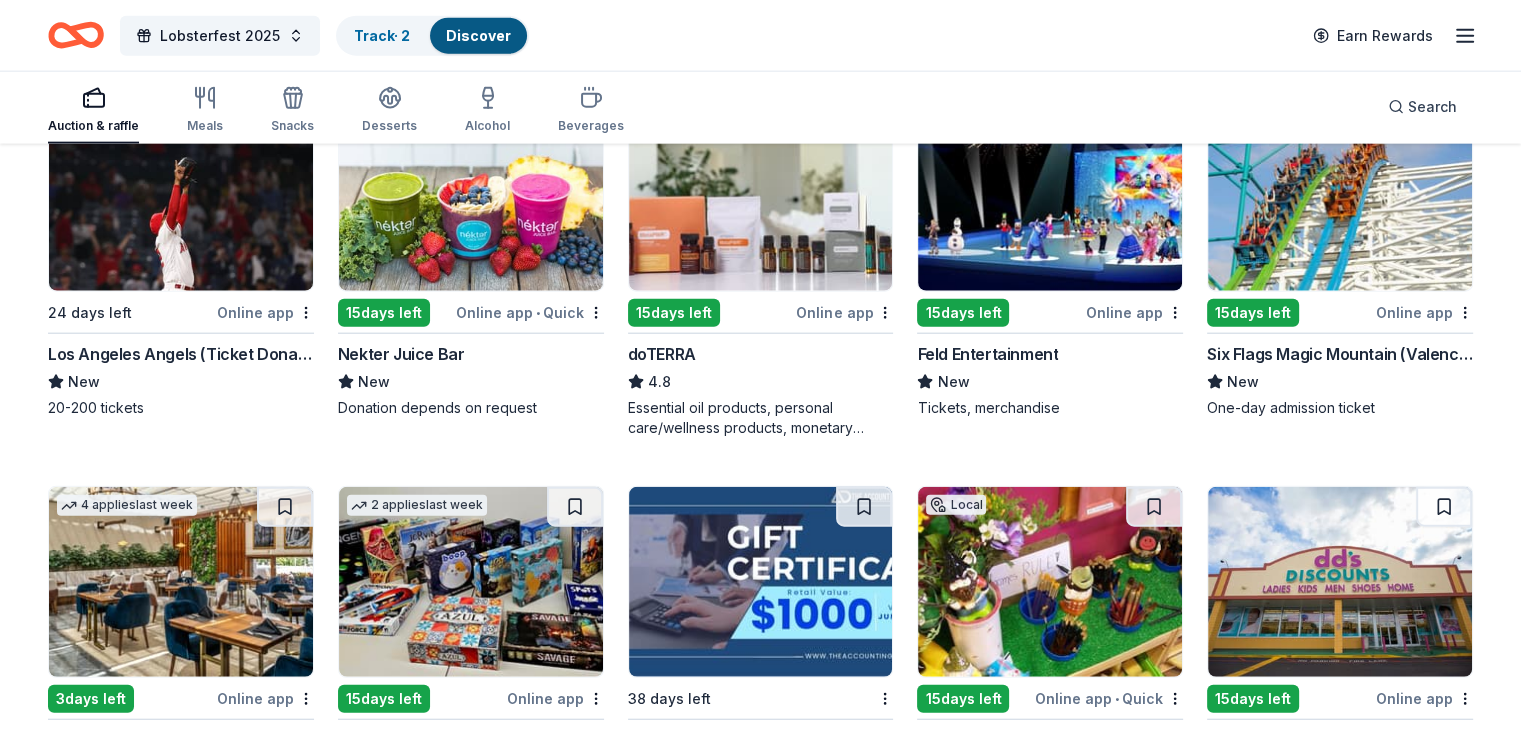 click at bounding box center (1050, 196) 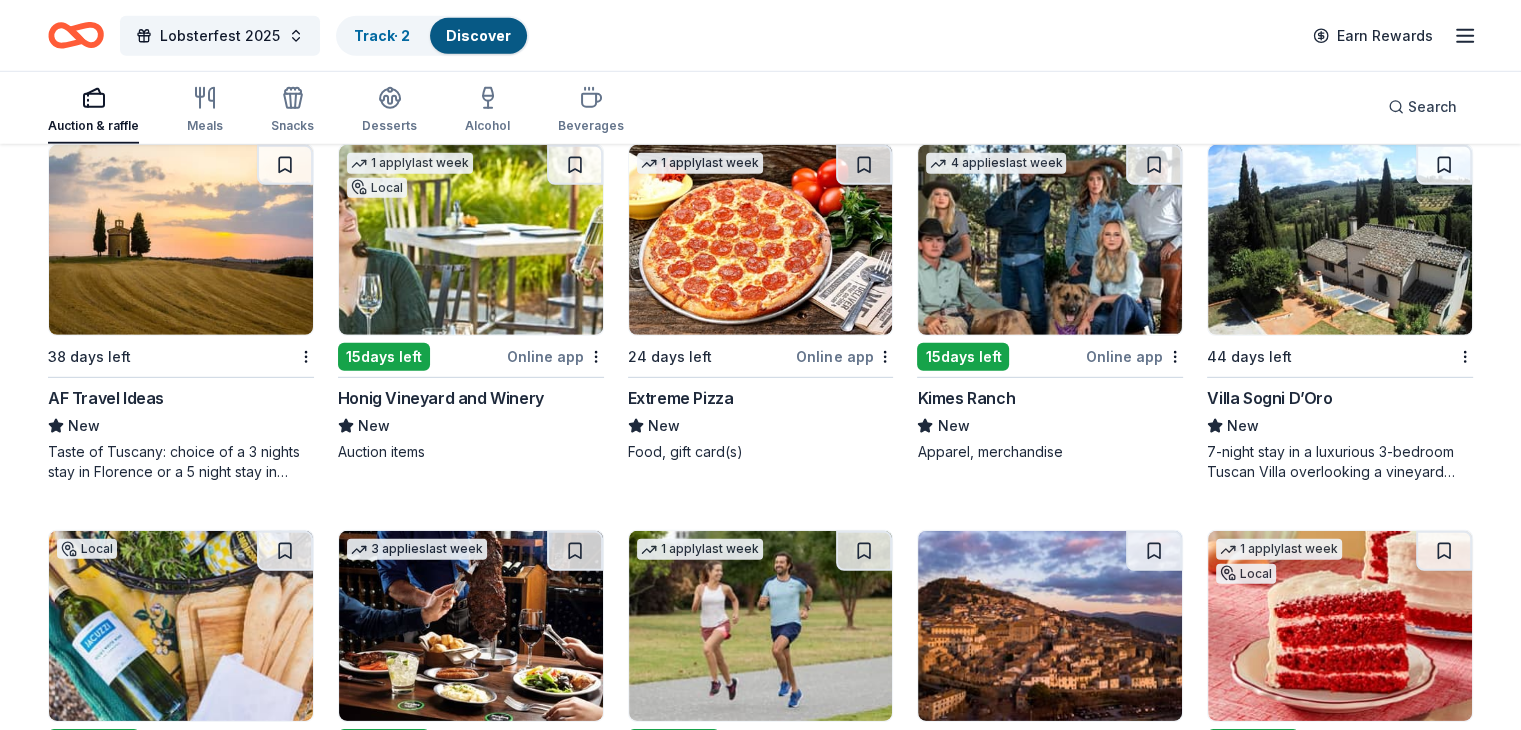 scroll, scrollTop: 5936, scrollLeft: 0, axis: vertical 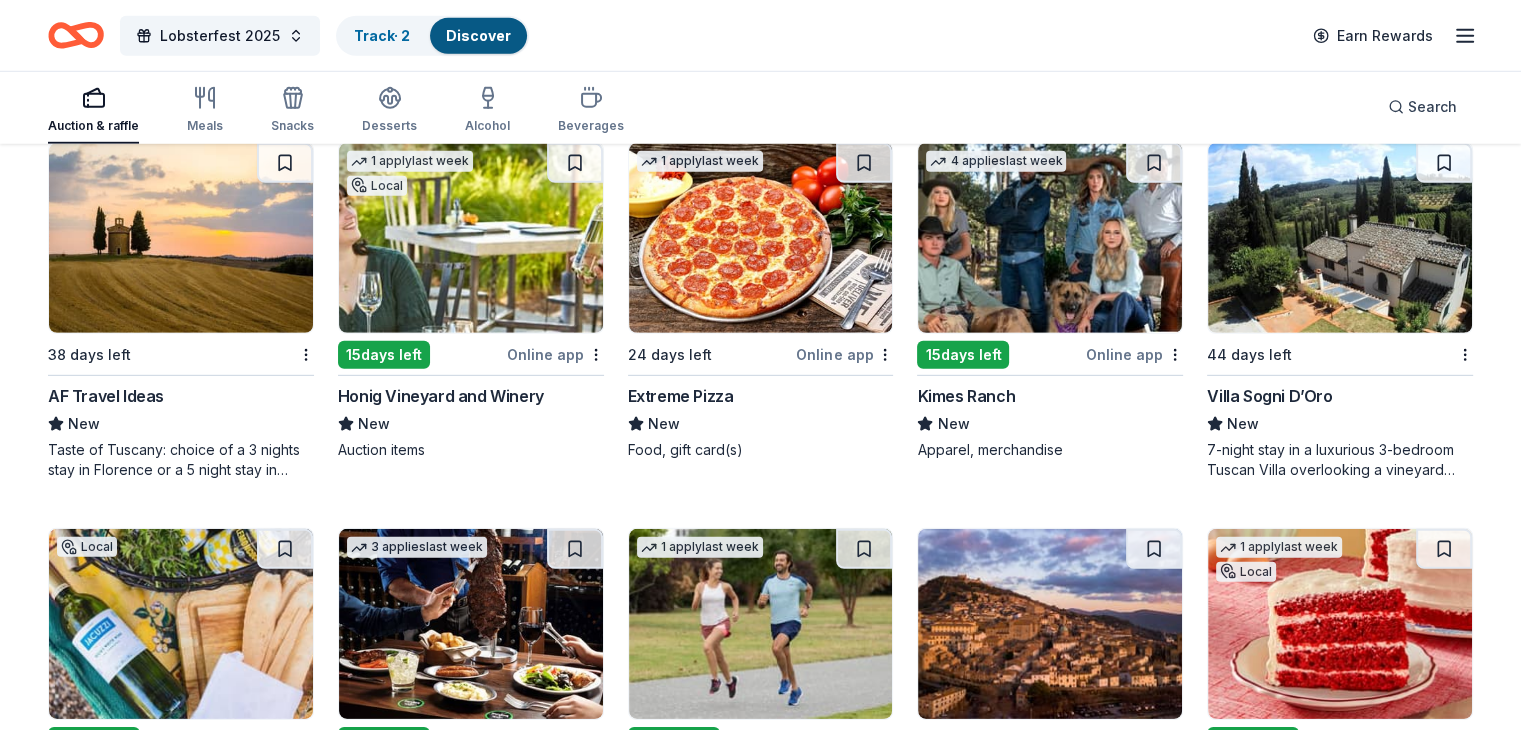 click on "Honig Vineyard and Winery" at bounding box center (441, 396) 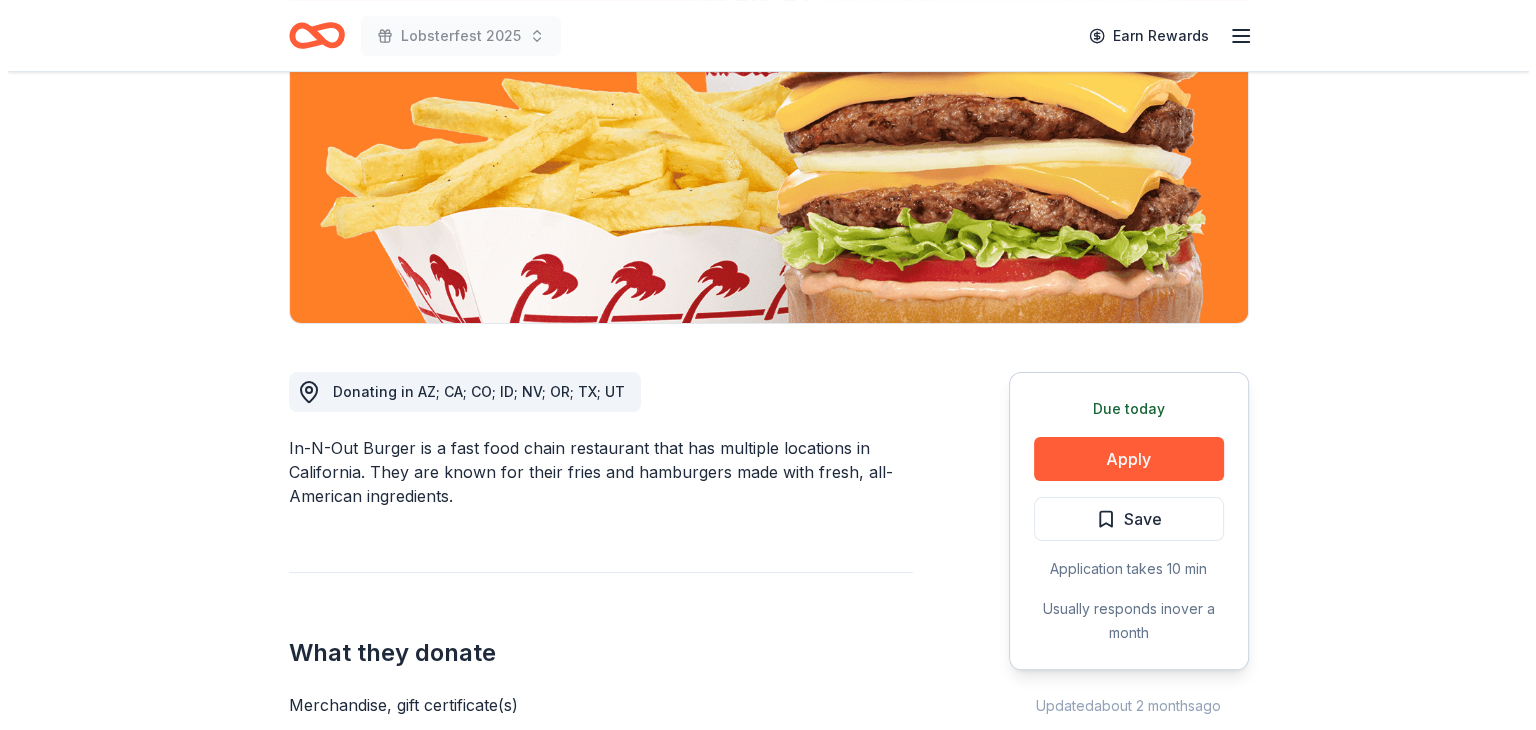 scroll, scrollTop: 298, scrollLeft: 0, axis: vertical 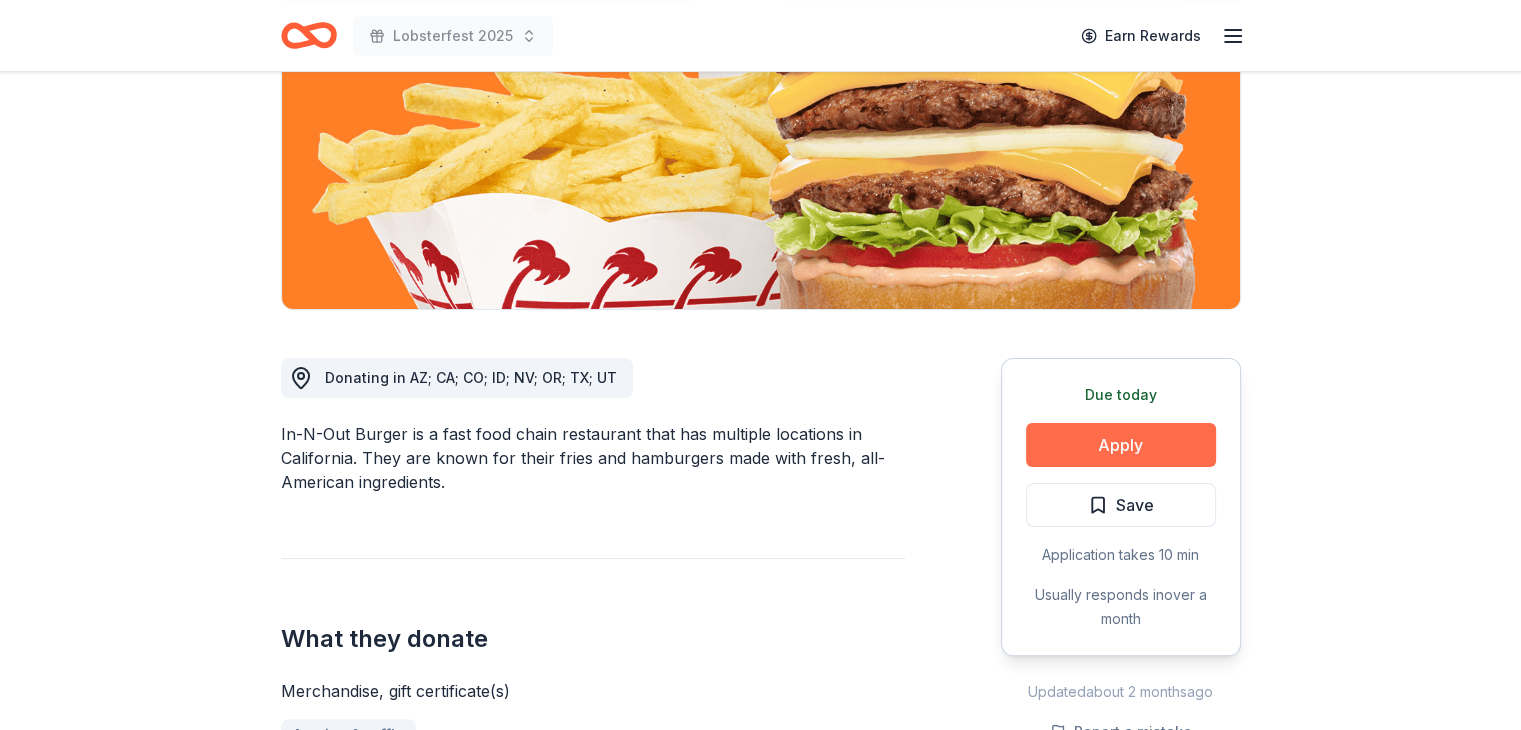 click on "Apply" at bounding box center [1121, 445] 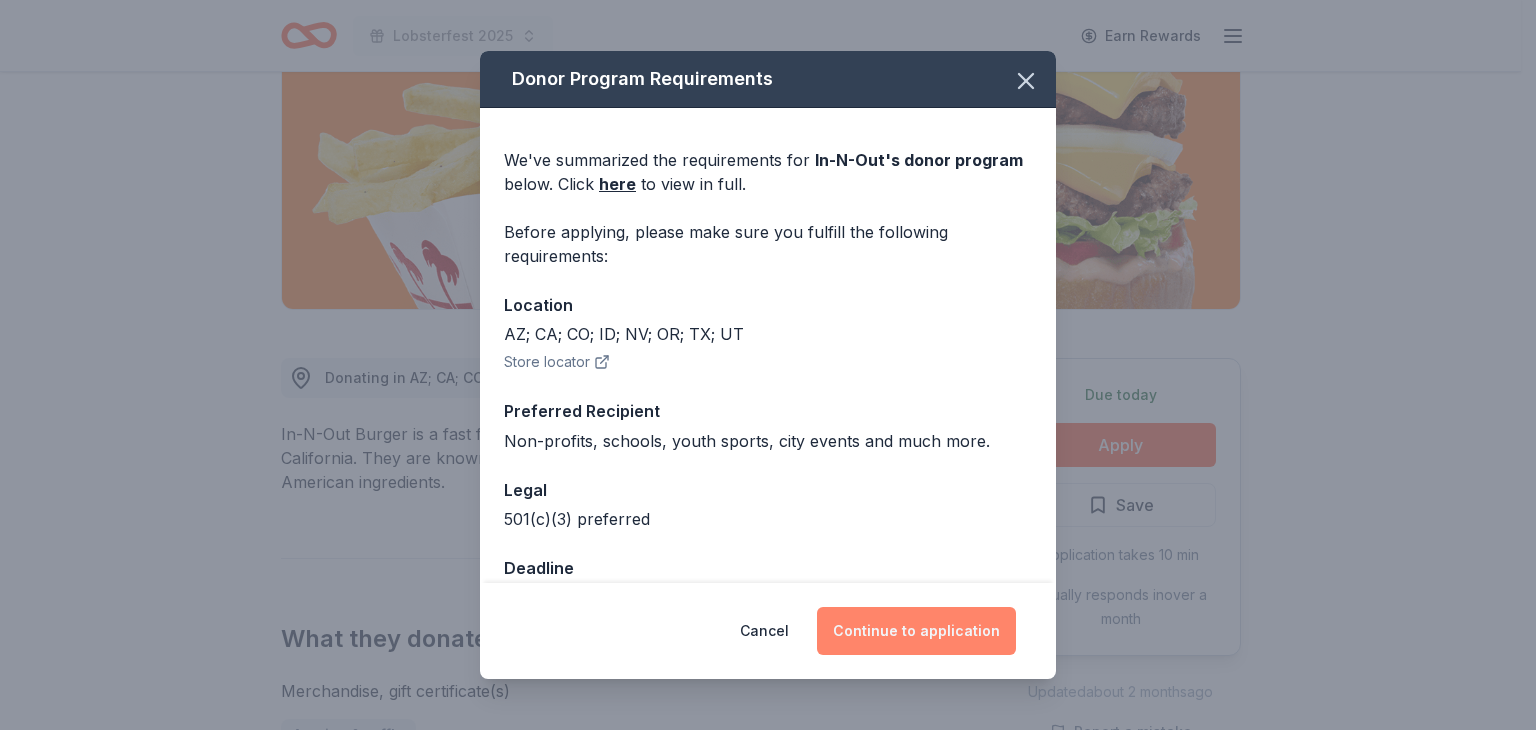click on "Continue to application" at bounding box center (916, 631) 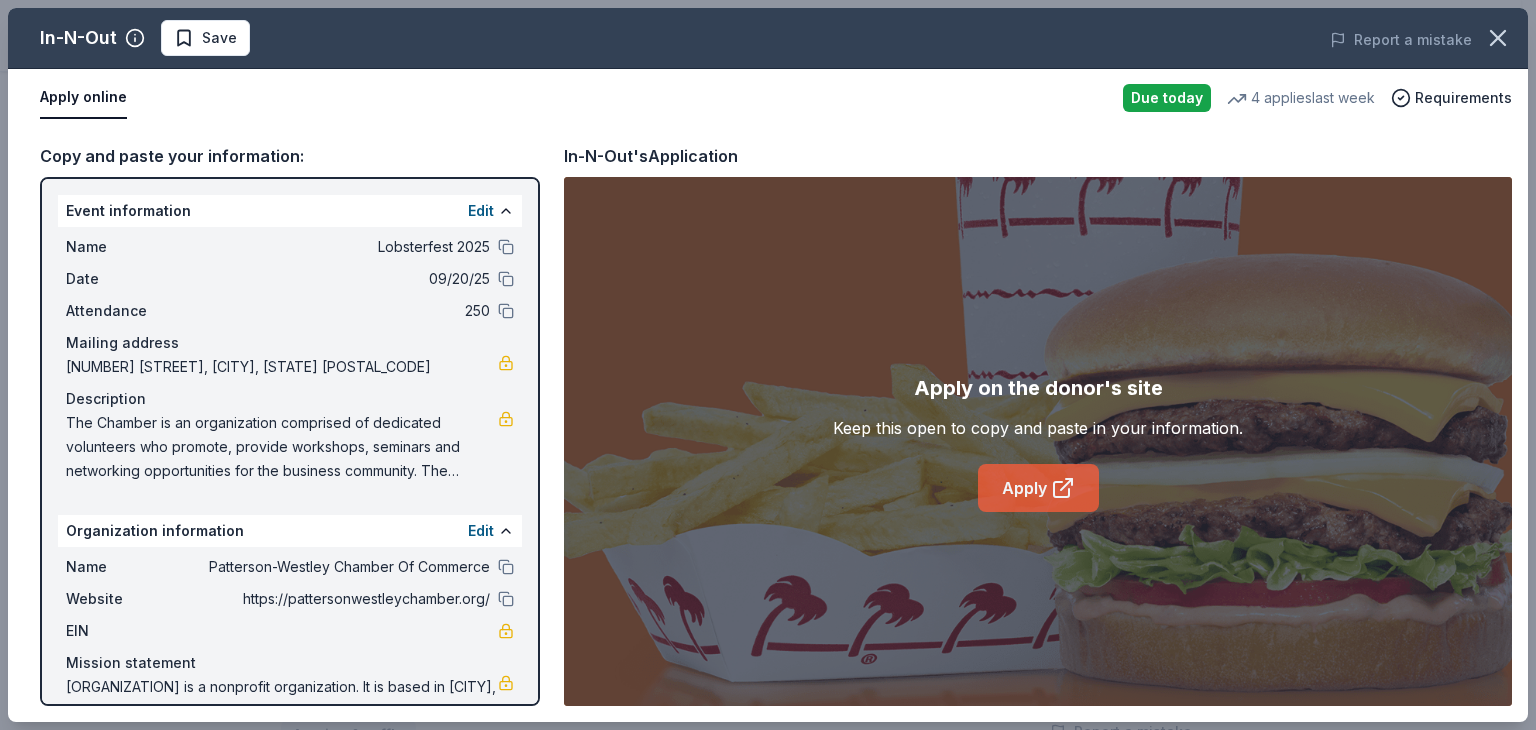 click on "Apply" at bounding box center [1038, 488] 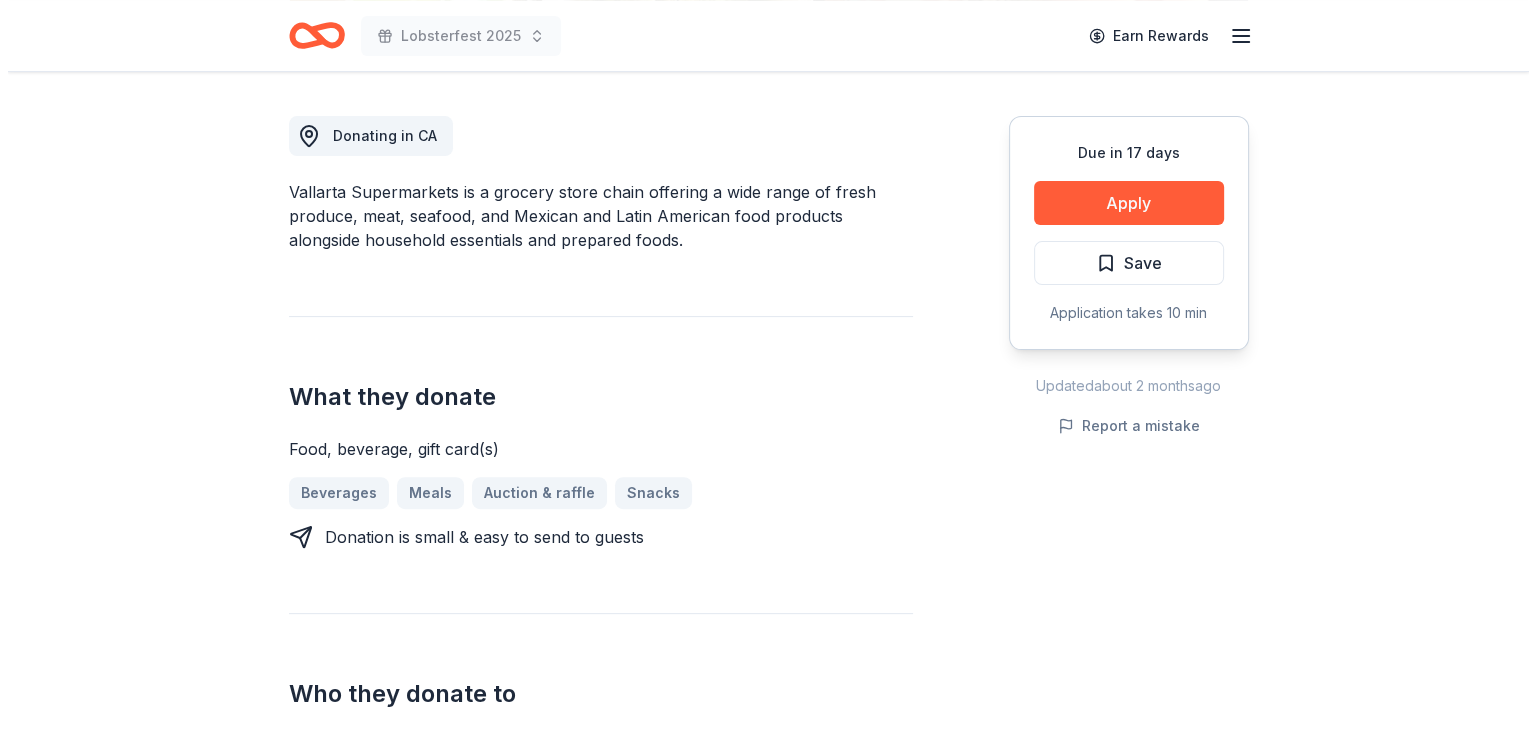 scroll, scrollTop: 542, scrollLeft: 0, axis: vertical 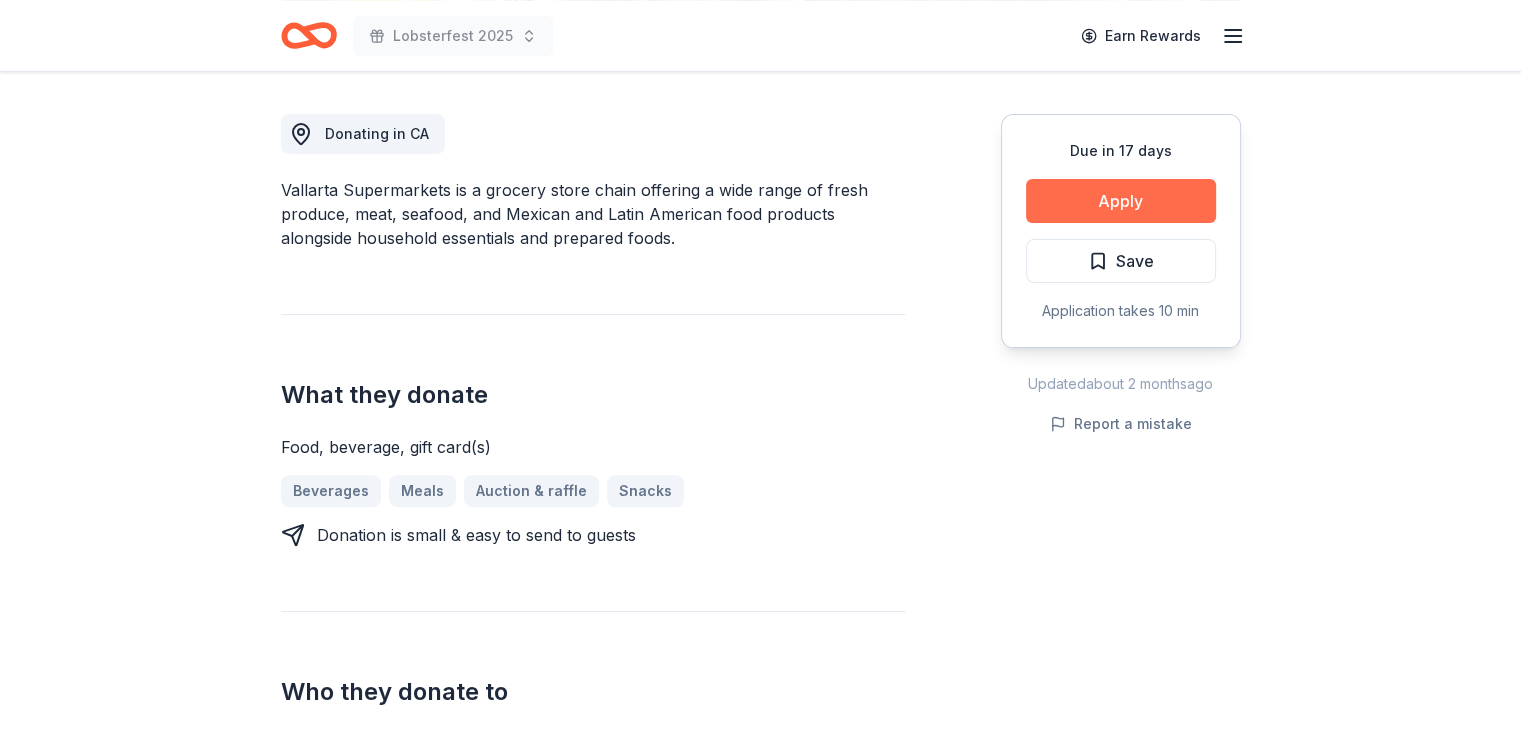 click on "Apply" at bounding box center (1121, 201) 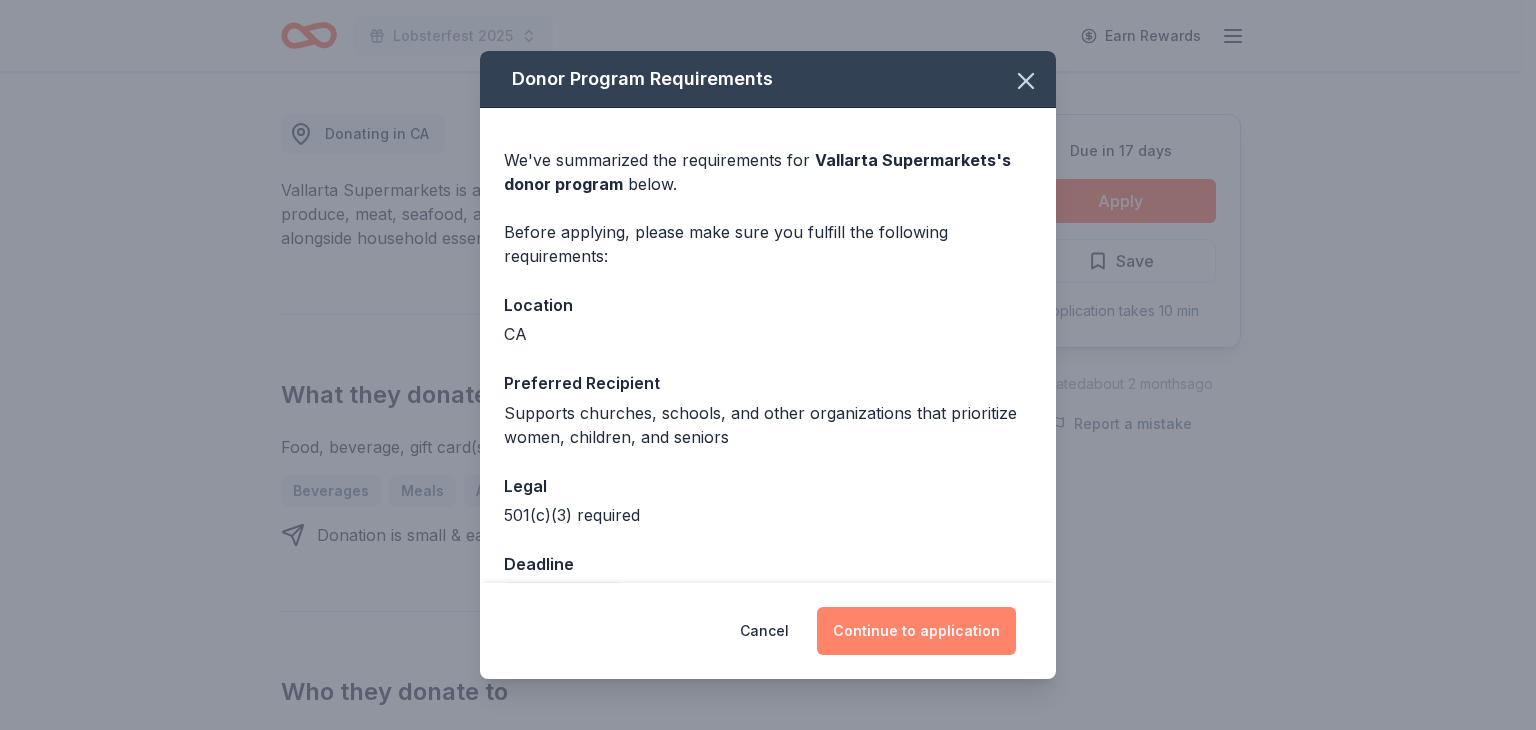 click on "Continue to application" at bounding box center [916, 631] 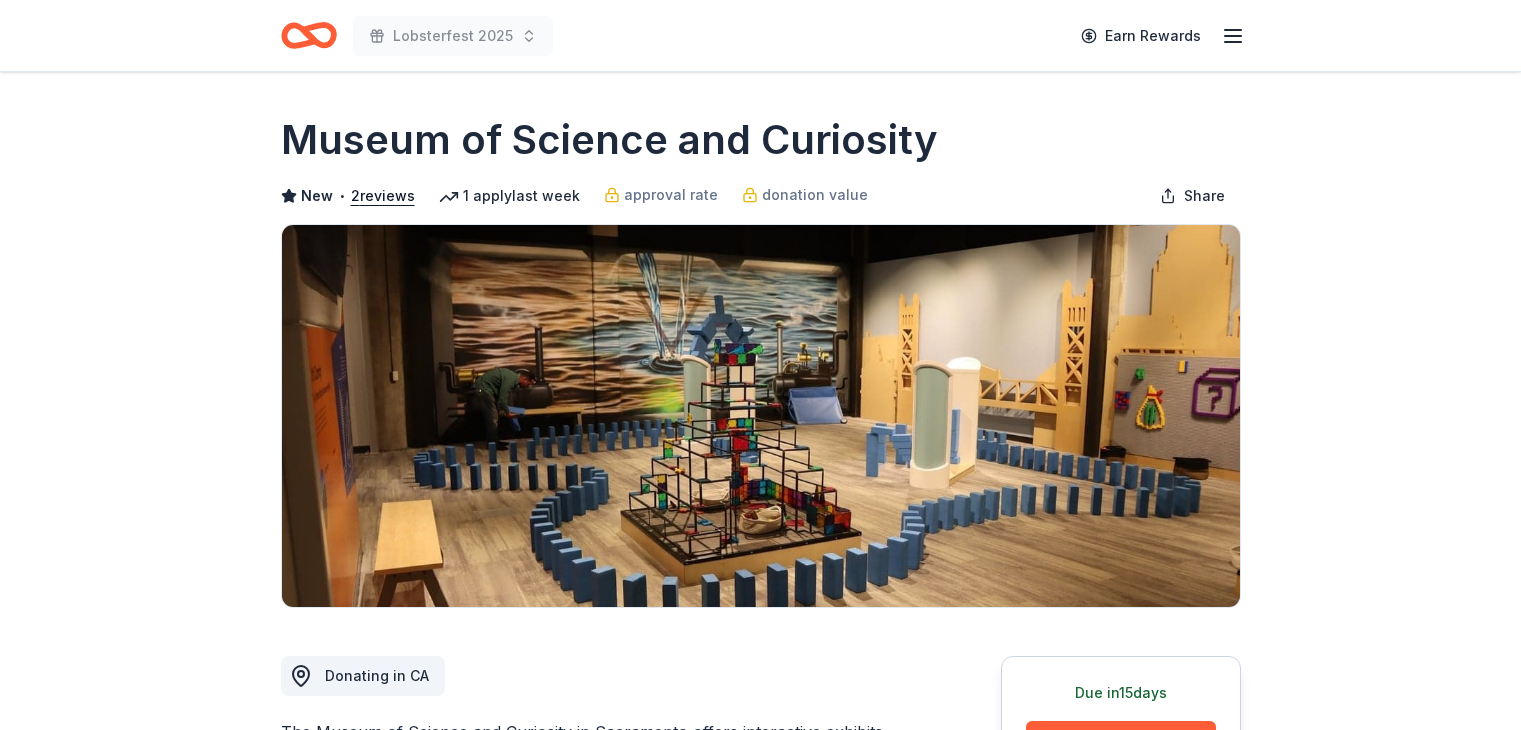 scroll, scrollTop: 0, scrollLeft: 0, axis: both 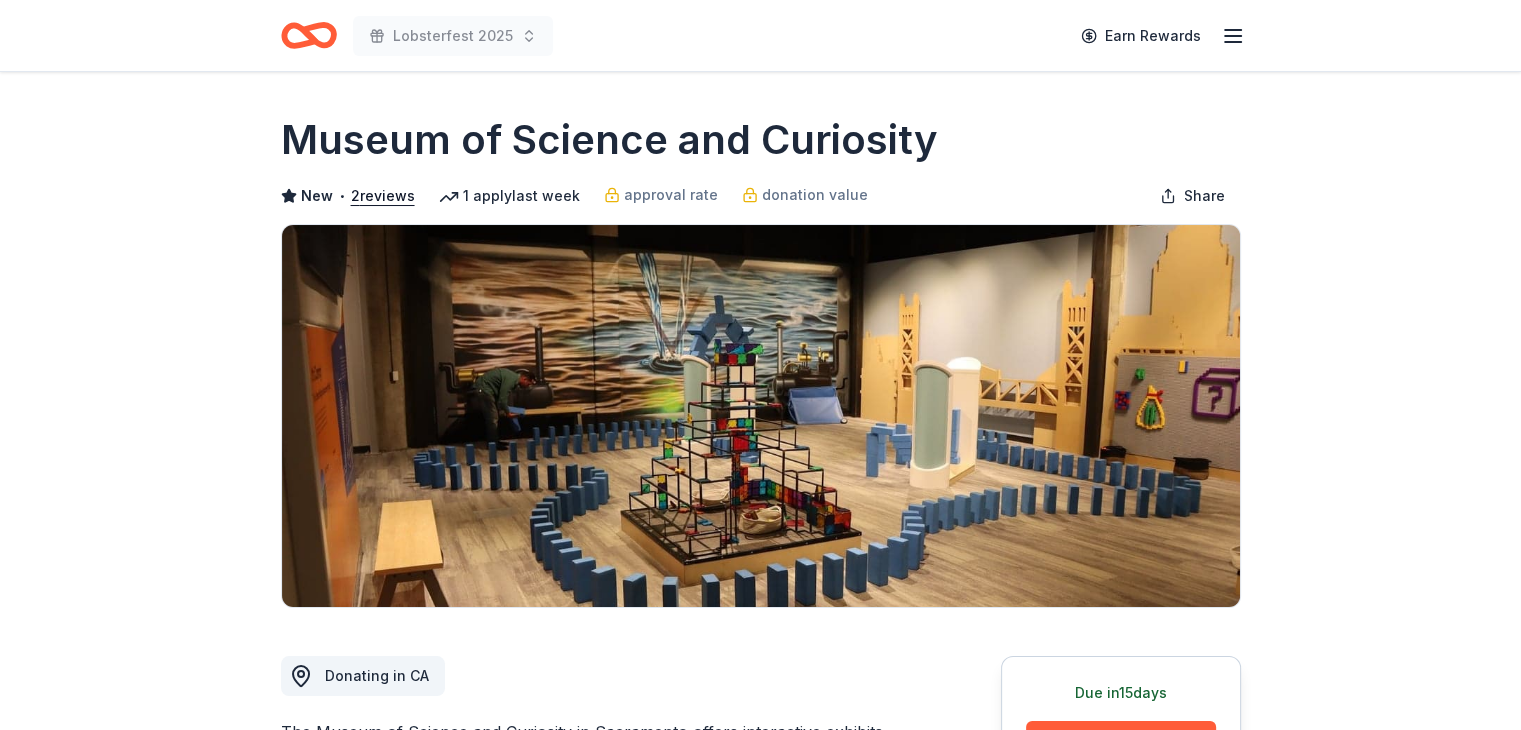 click on "Museum of Science and Curiosity" at bounding box center (609, 140) 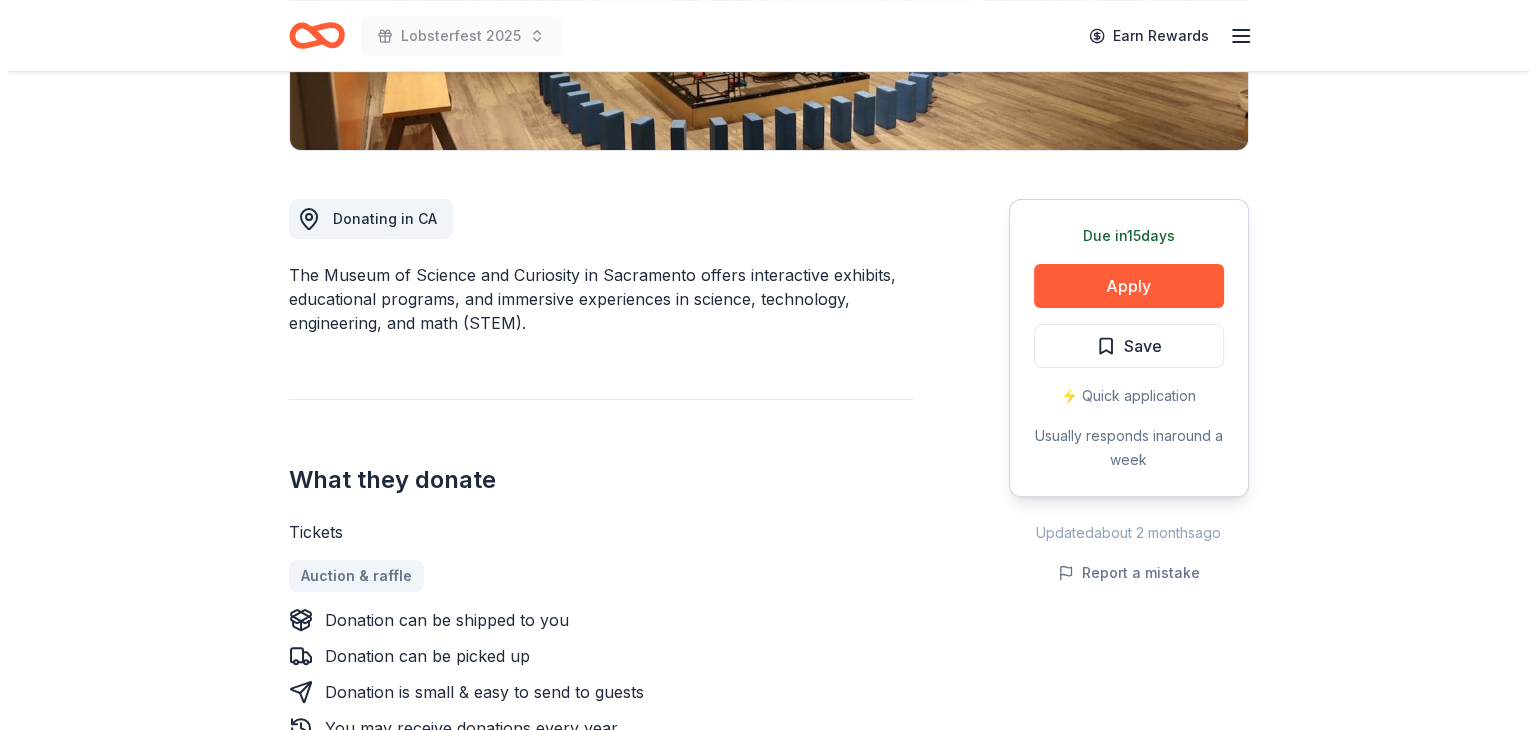 scroll, scrollTop: 461, scrollLeft: 0, axis: vertical 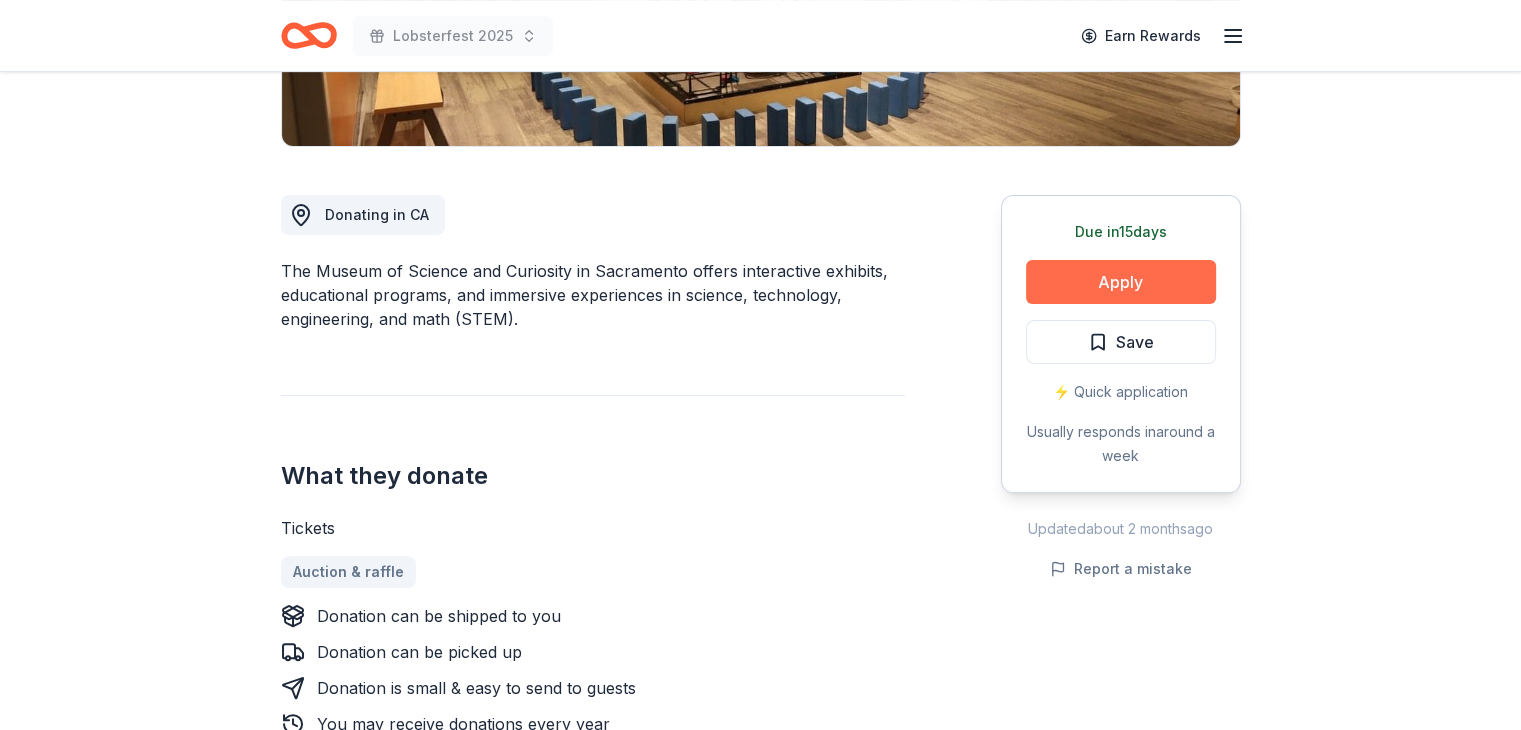 click on "Apply" at bounding box center [1121, 282] 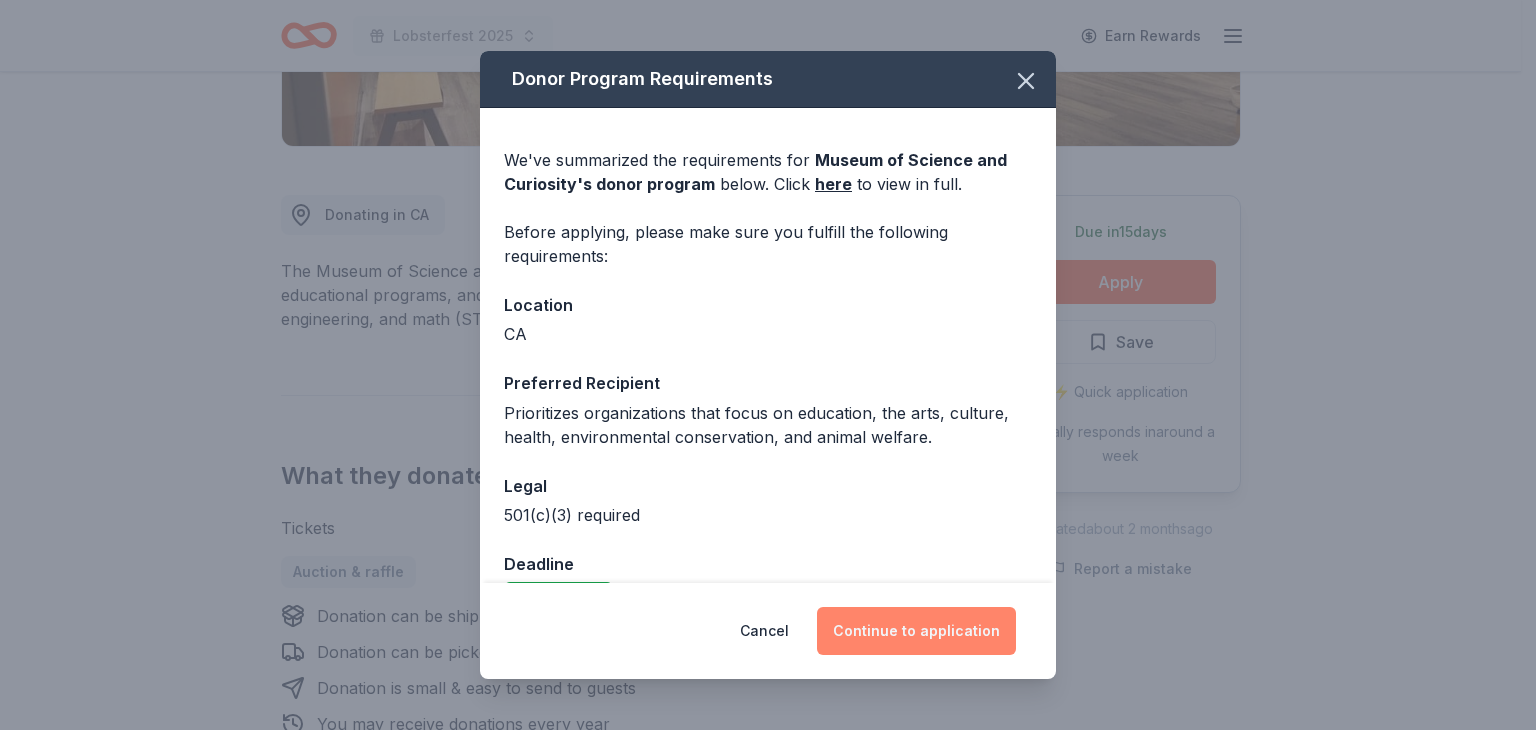 click on "Continue to application" at bounding box center [916, 631] 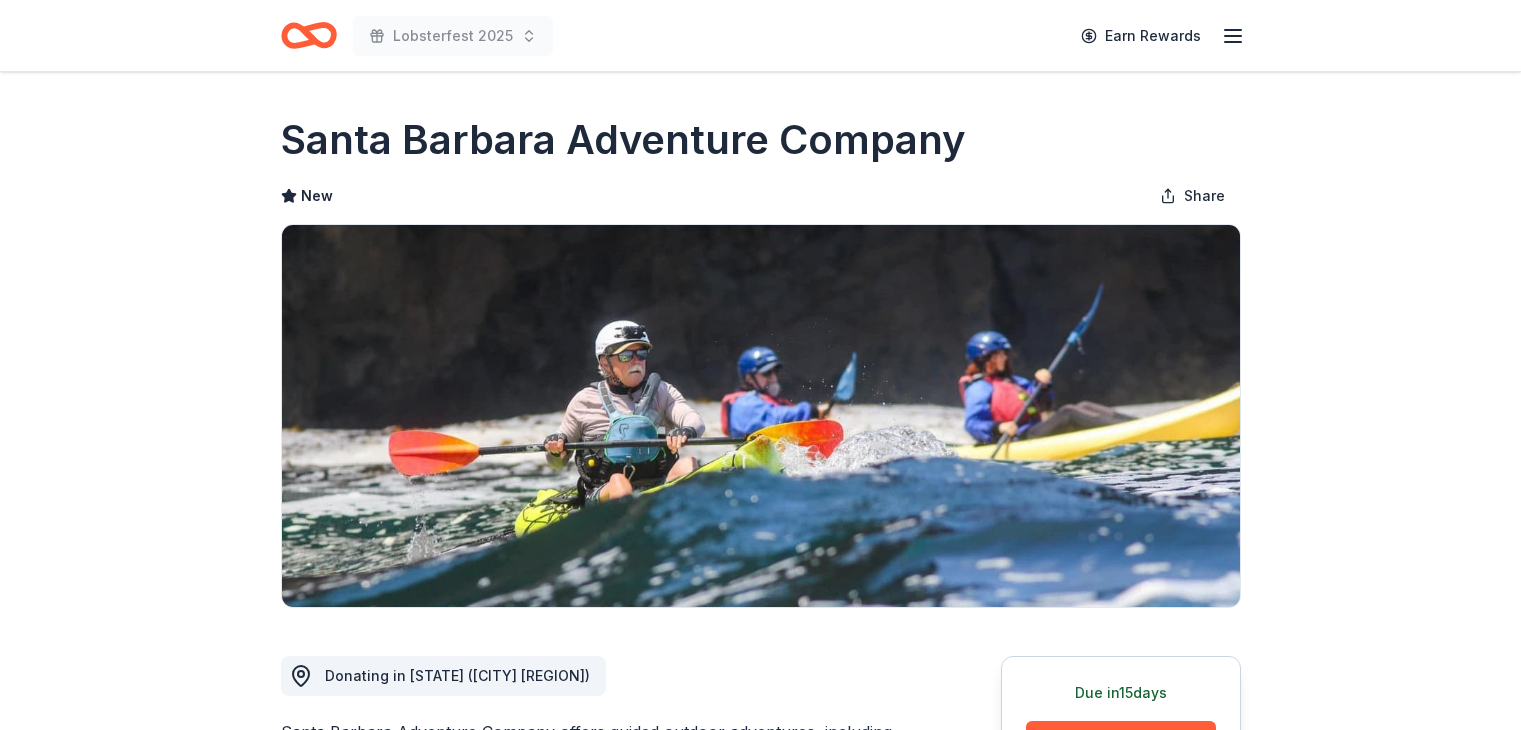 scroll, scrollTop: 0, scrollLeft: 0, axis: both 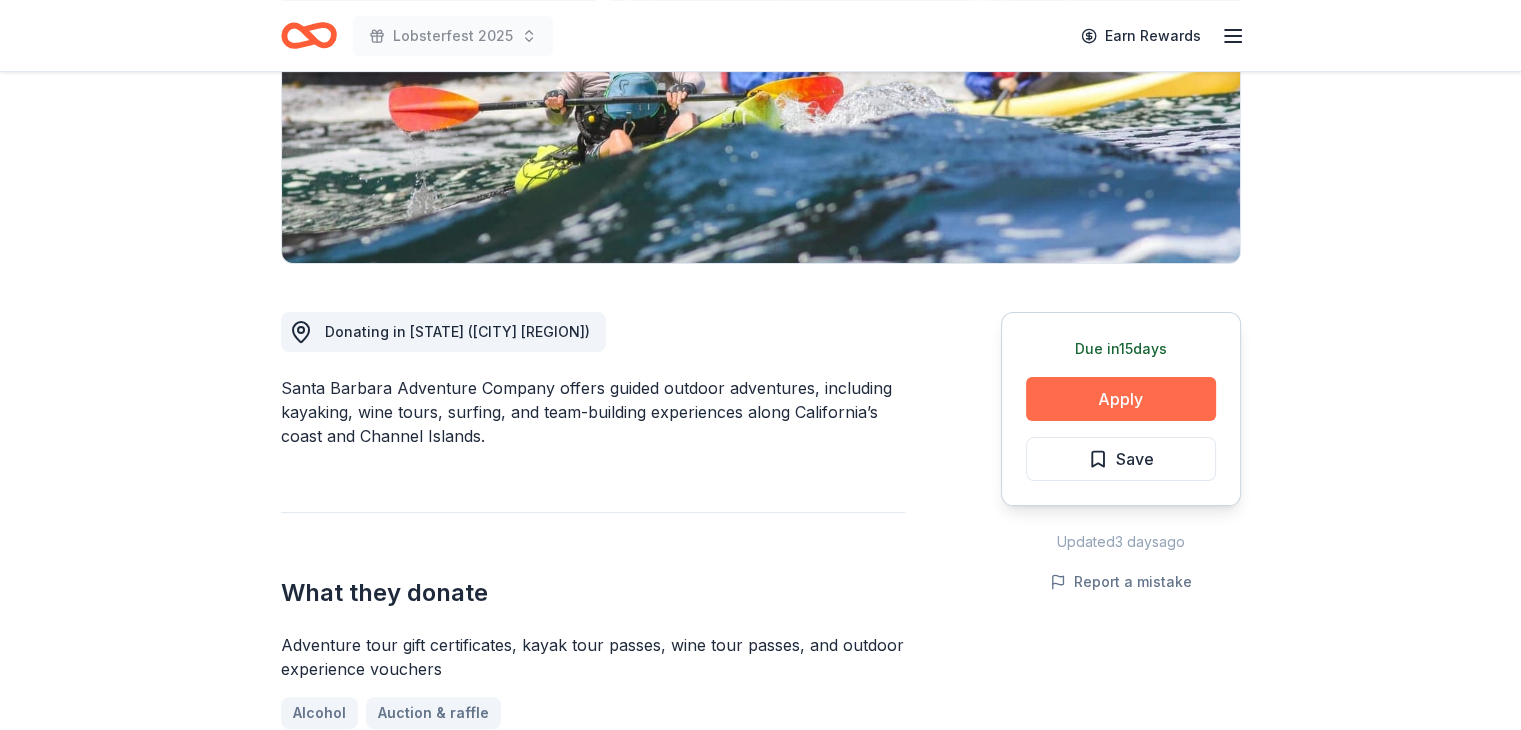 click on "Apply" at bounding box center [1121, 399] 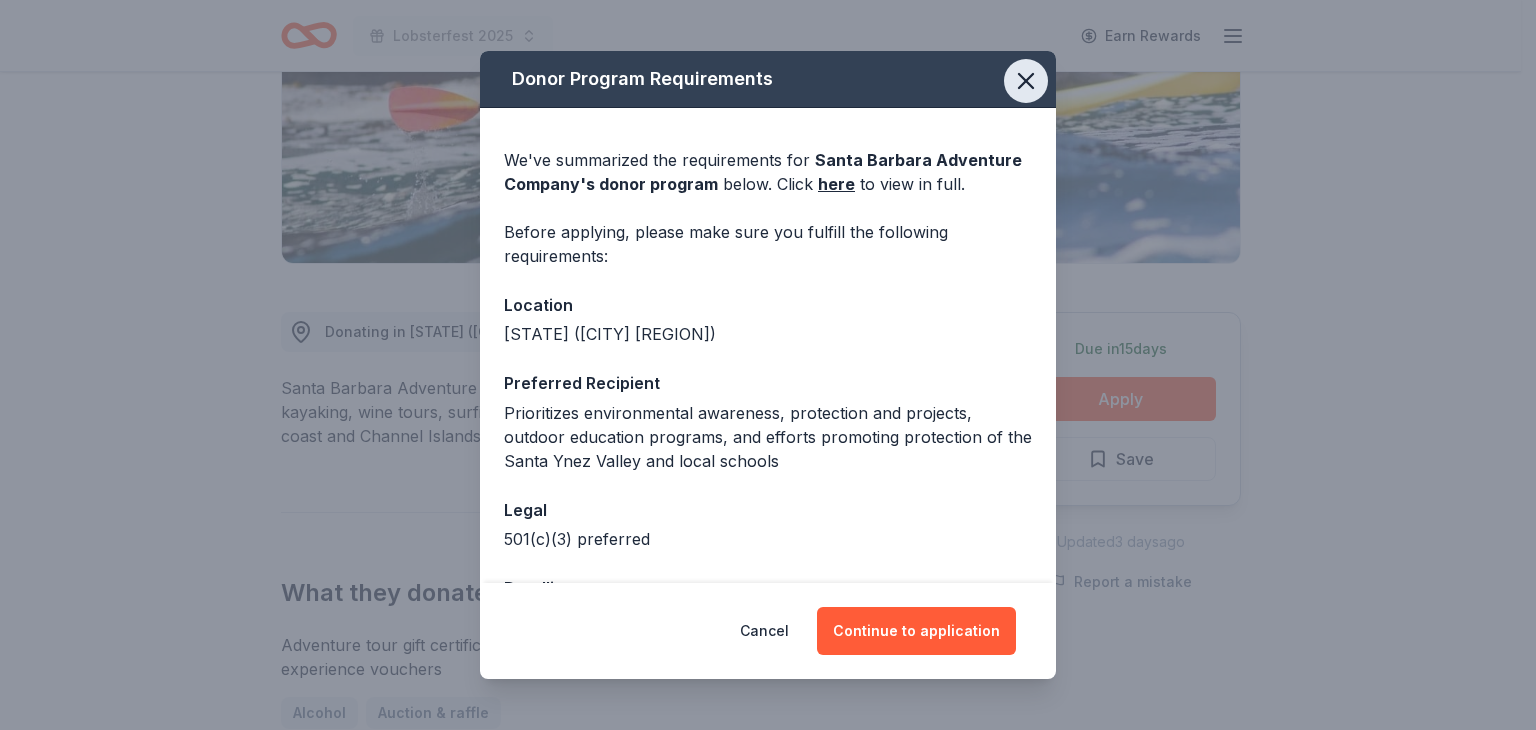 click 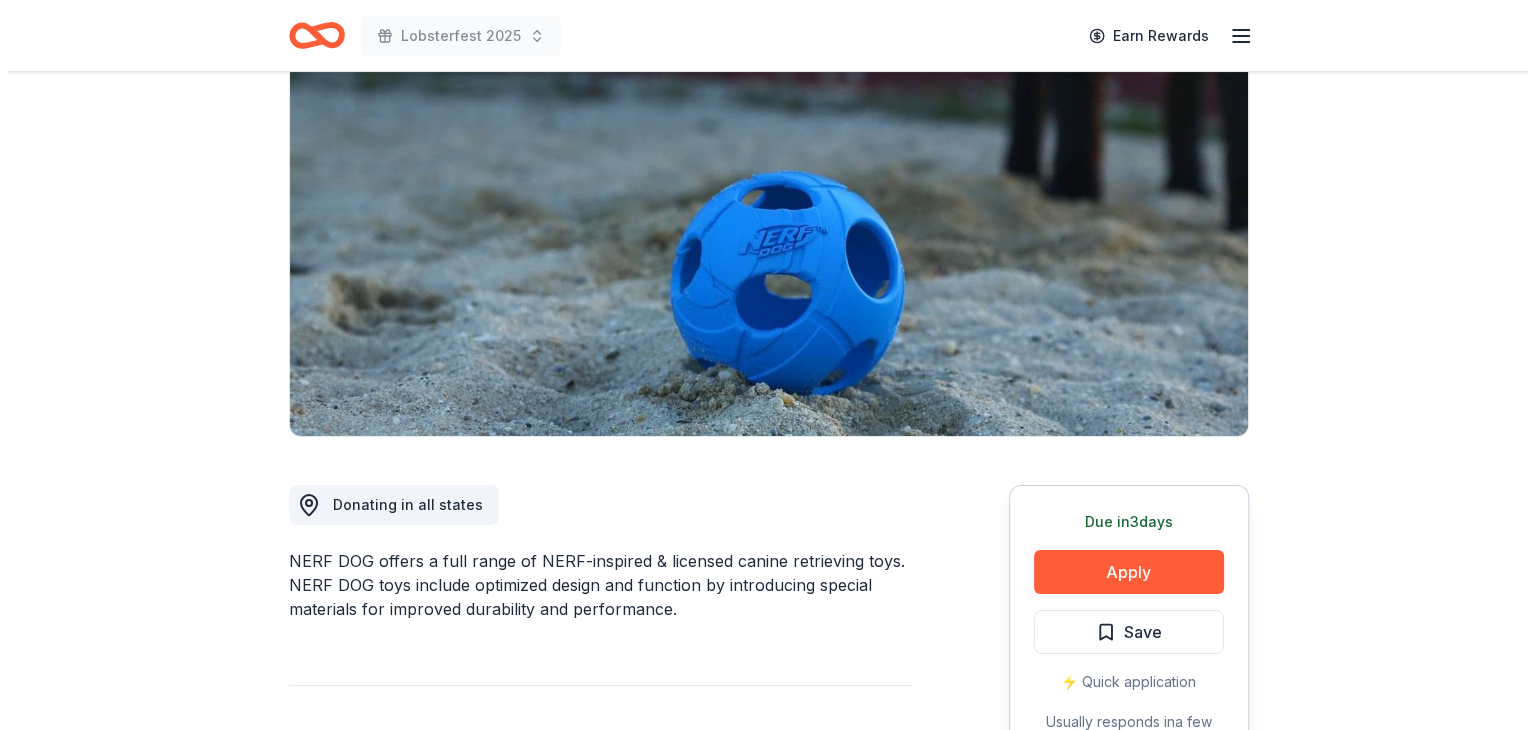 scroll, scrollTop: 199, scrollLeft: 0, axis: vertical 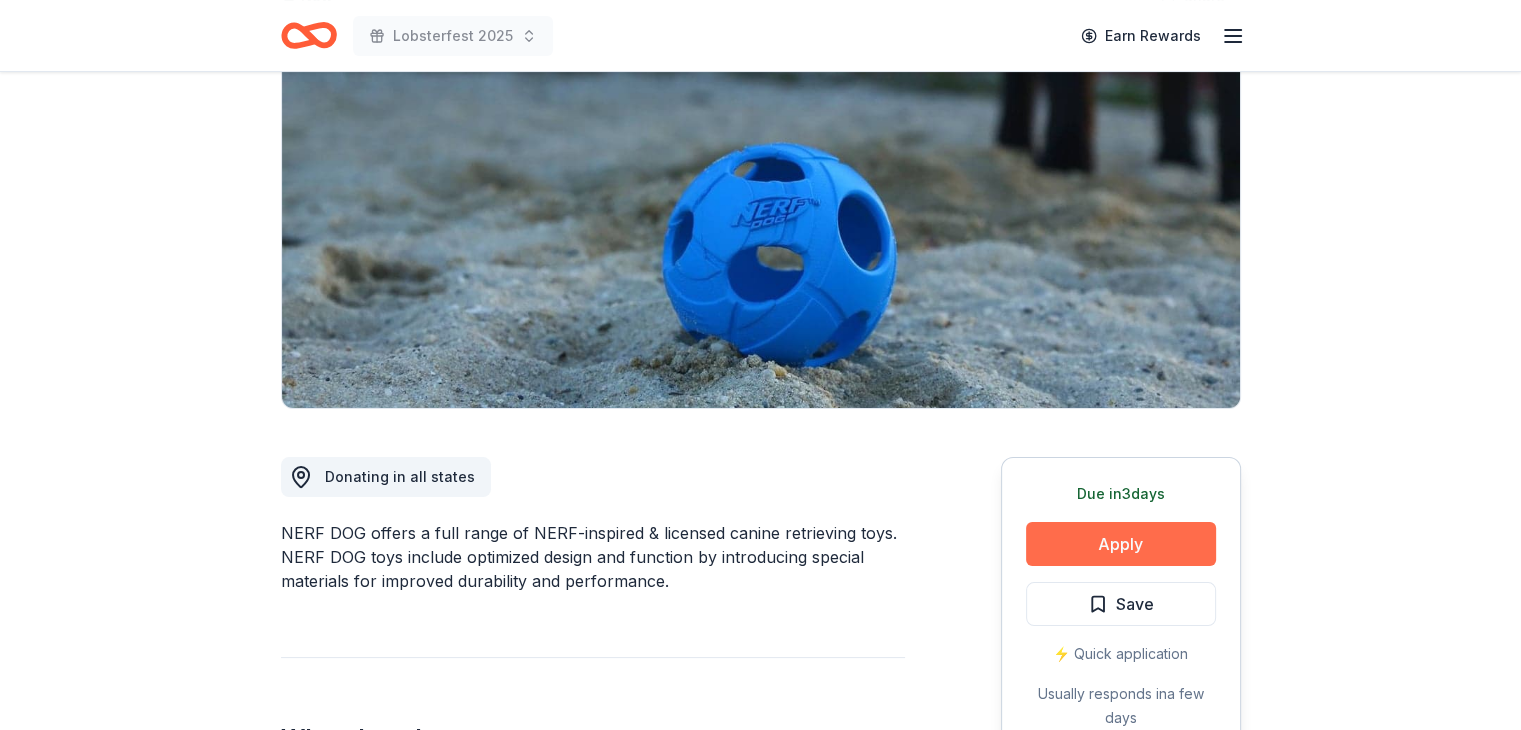 click on "Apply" at bounding box center (1121, 544) 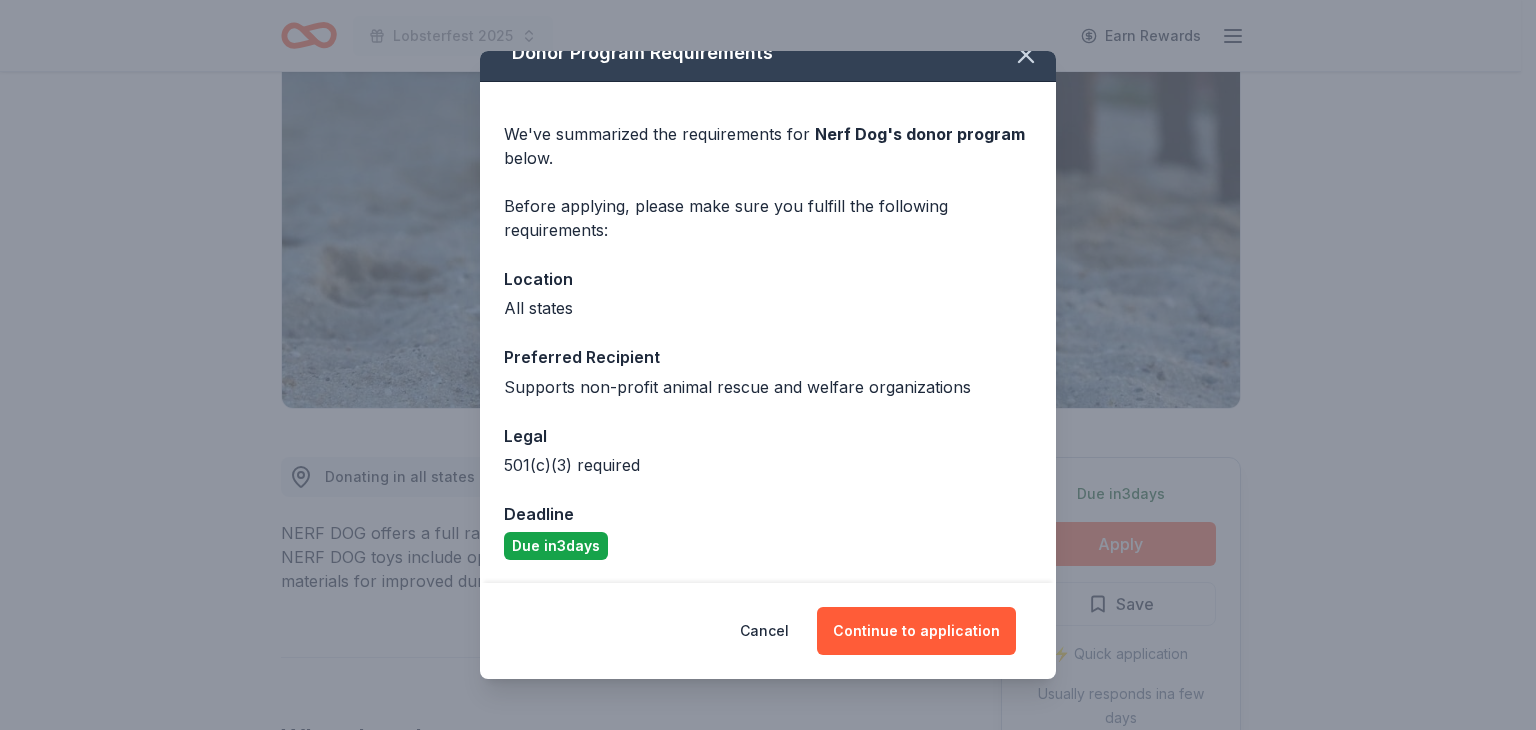 scroll, scrollTop: 0, scrollLeft: 0, axis: both 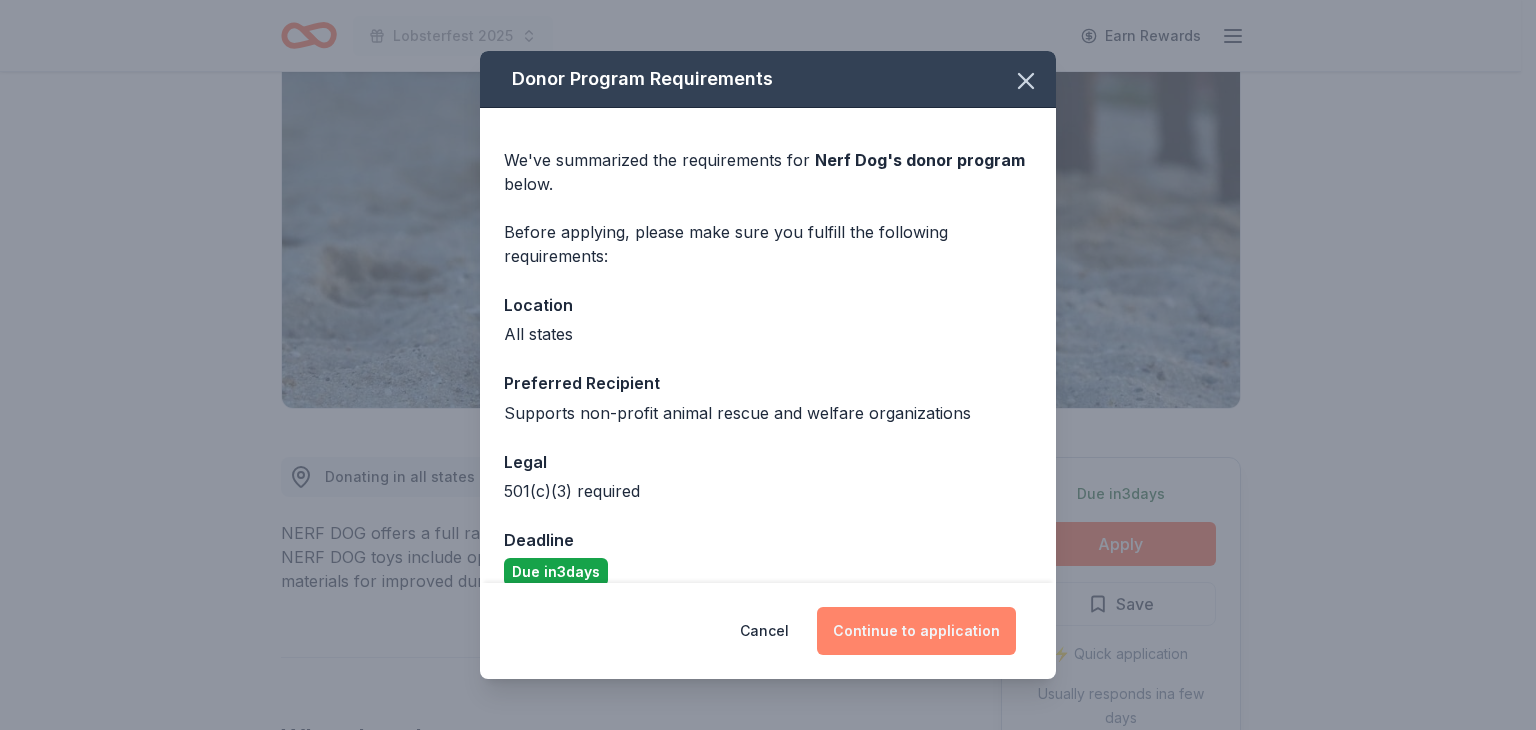 click on "Continue to application" at bounding box center (916, 631) 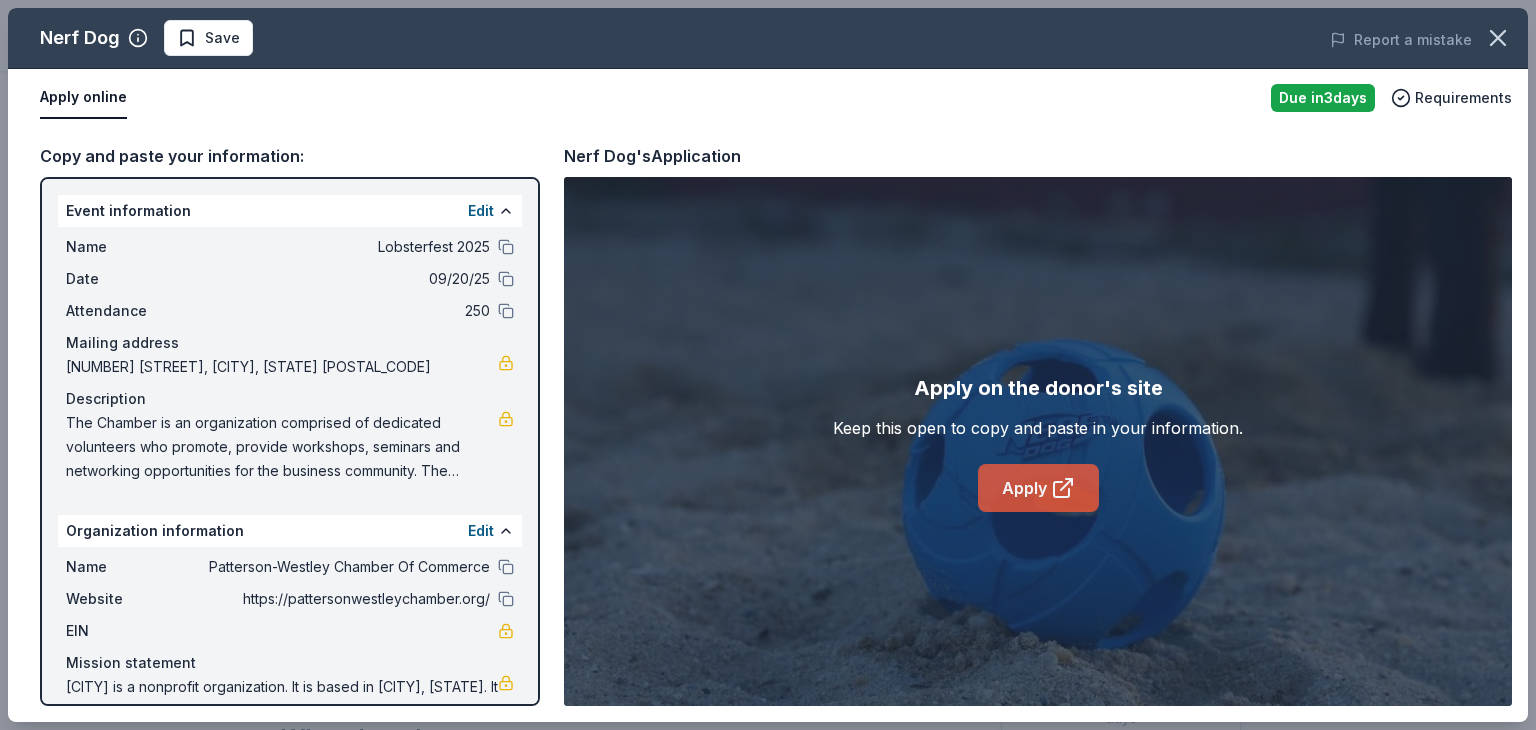 click on "Apply" at bounding box center (1038, 488) 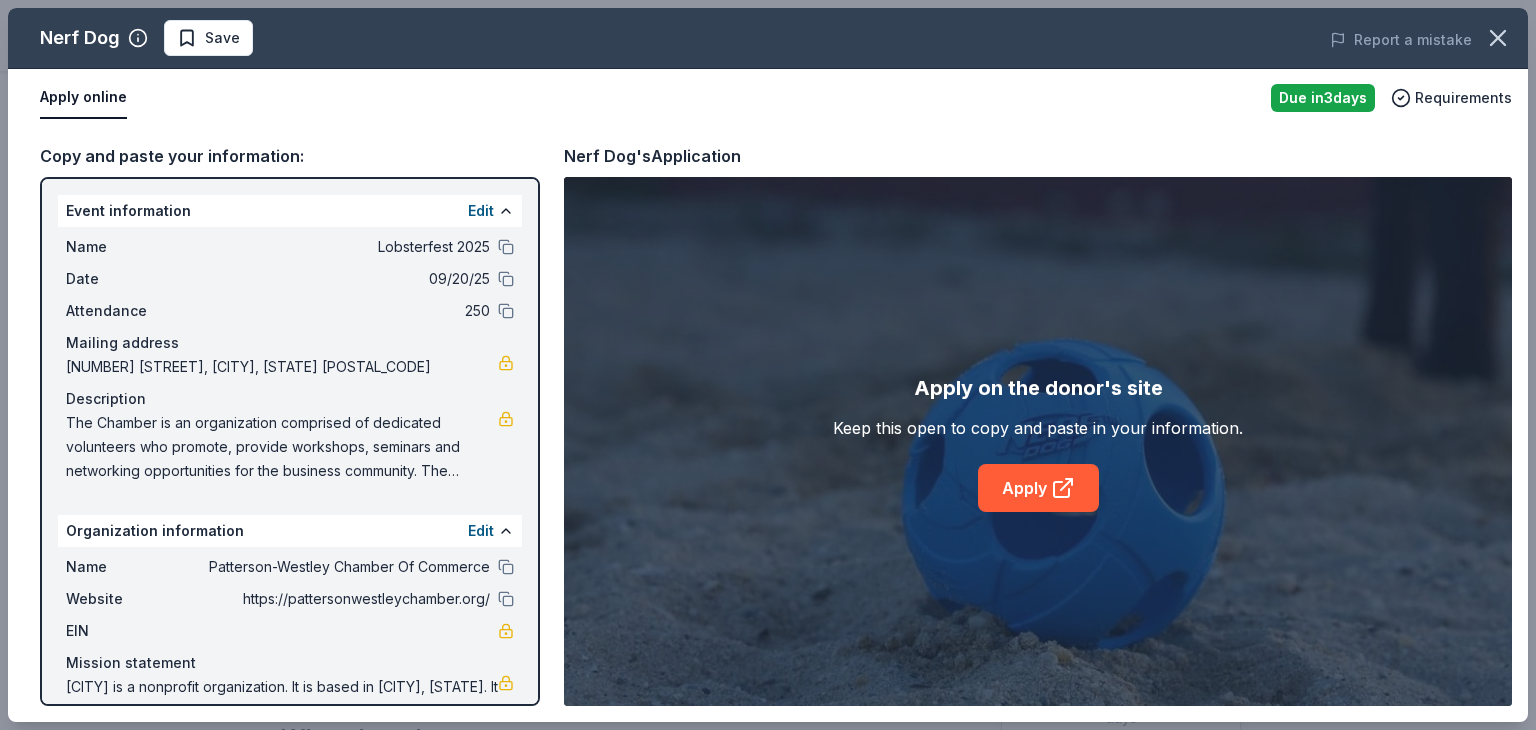 click on "The Chamber is an organization comprised of dedicated volunteers who promote, provide workshops, seminars and networking opportunities for the business community. The chamber gives to the high school in the form of a scholarship every year." at bounding box center [282, 447] 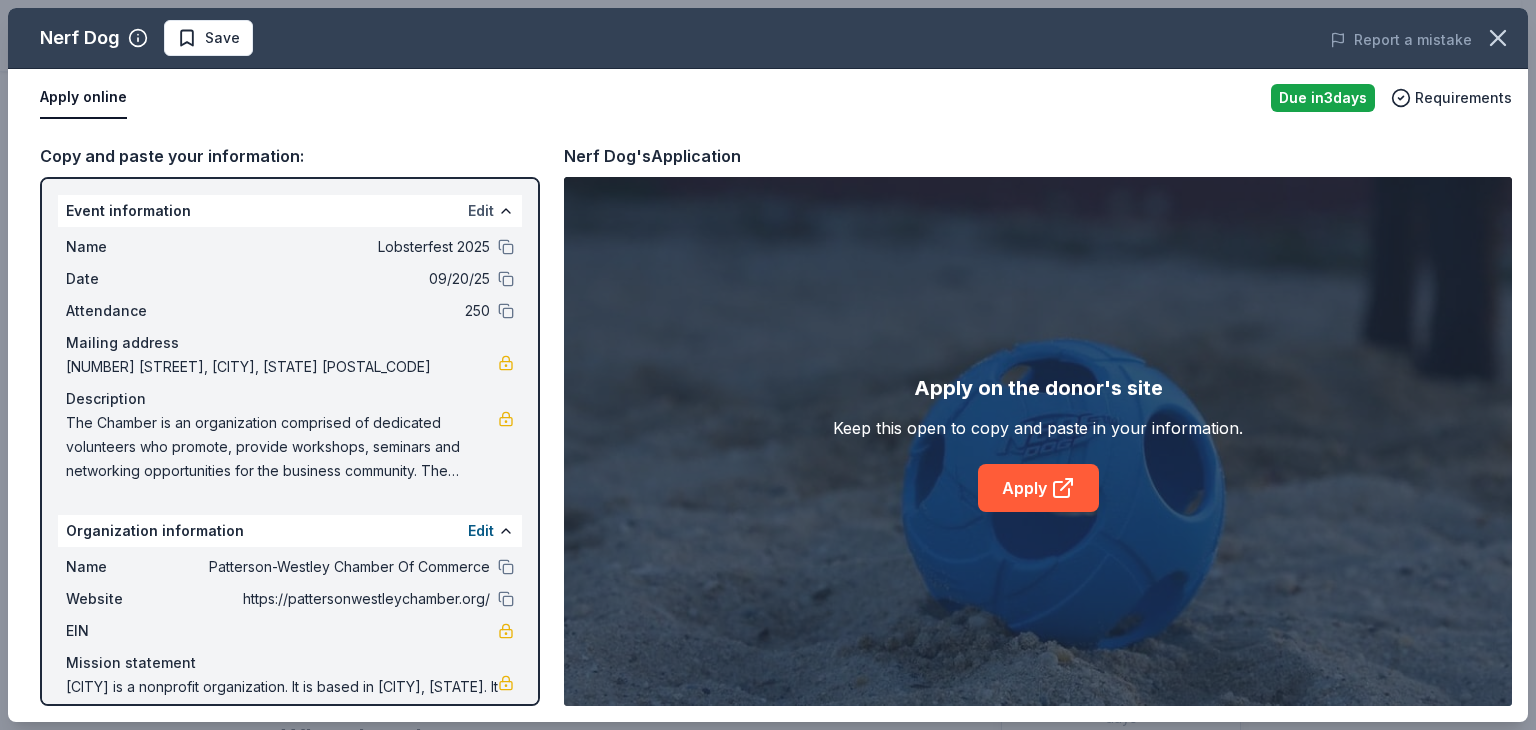 click on "Edit" at bounding box center (481, 211) 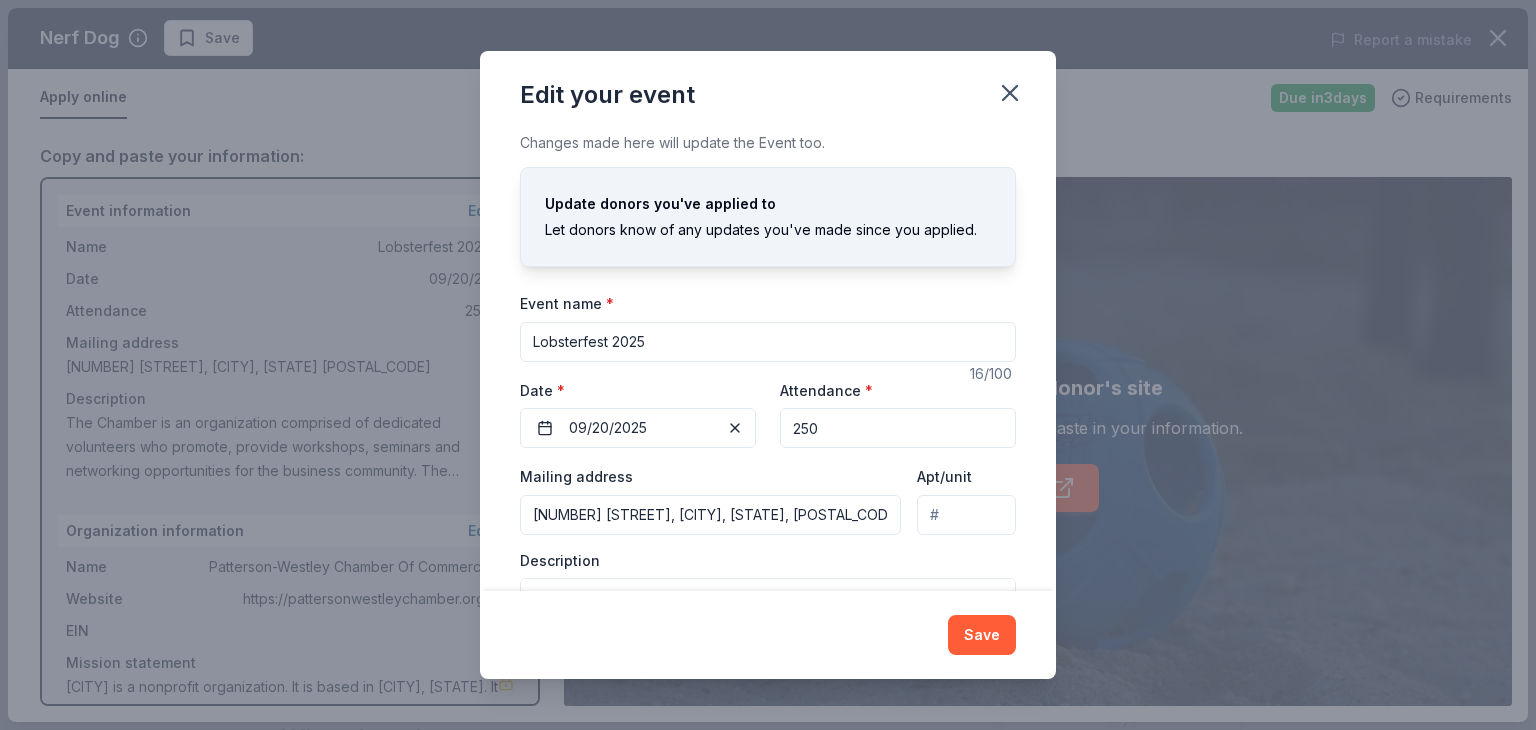 scroll, scrollTop: 109, scrollLeft: 0, axis: vertical 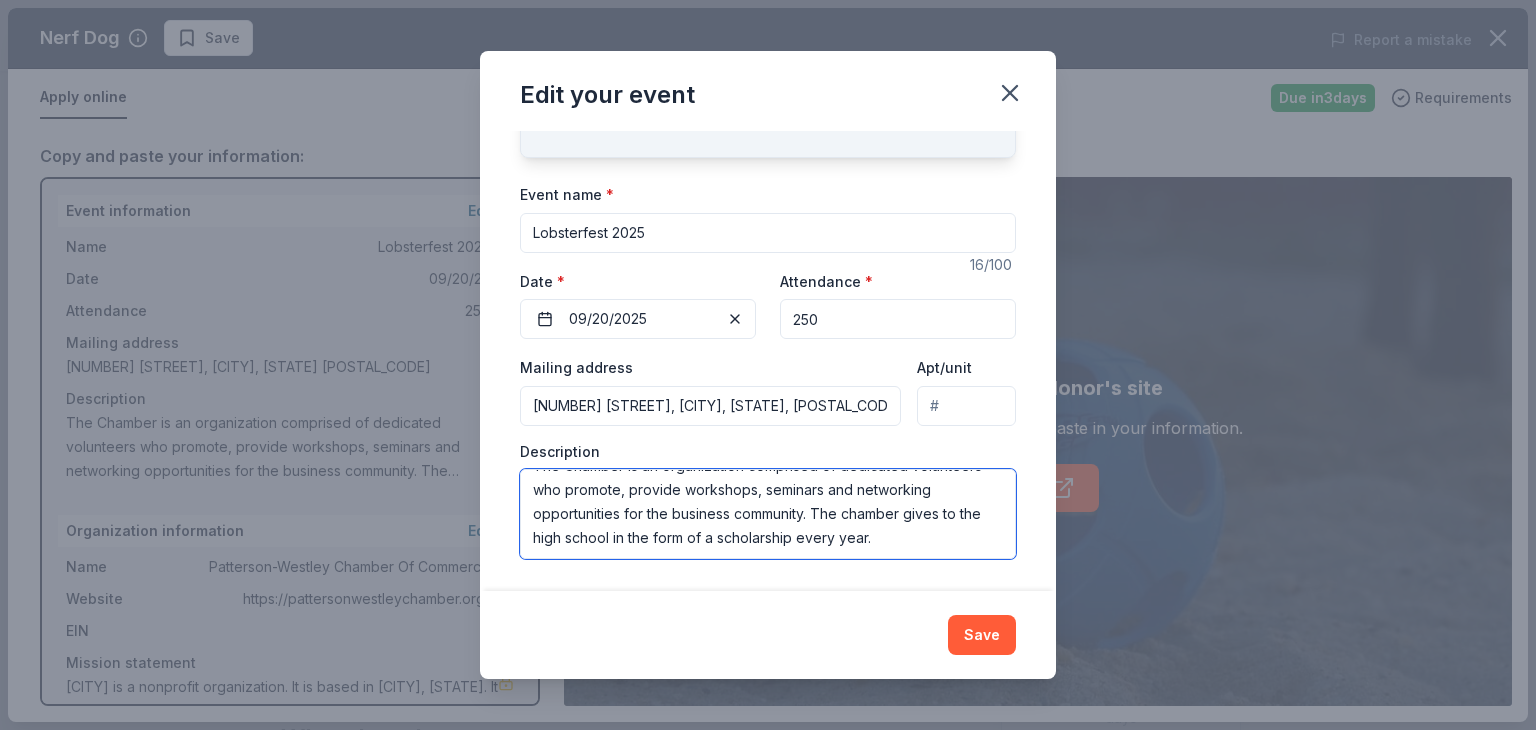 drag, startPoint x: 534, startPoint y: 487, endPoint x: 726, endPoint y: 617, distance: 231.87065 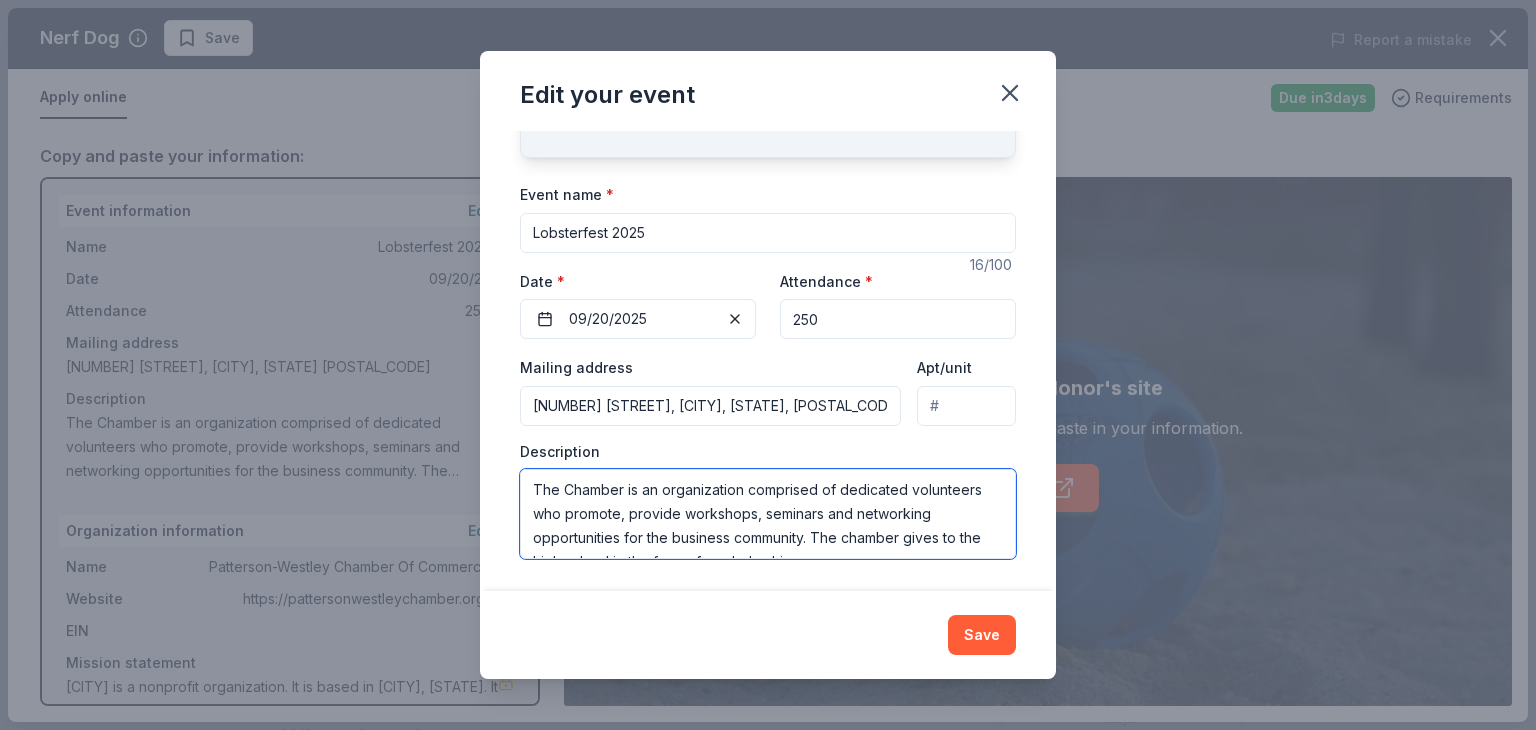 drag, startPoint x: 610, startPoint y: 510, endPoint x: 530, endPoint y: 473, distance: 88.14193 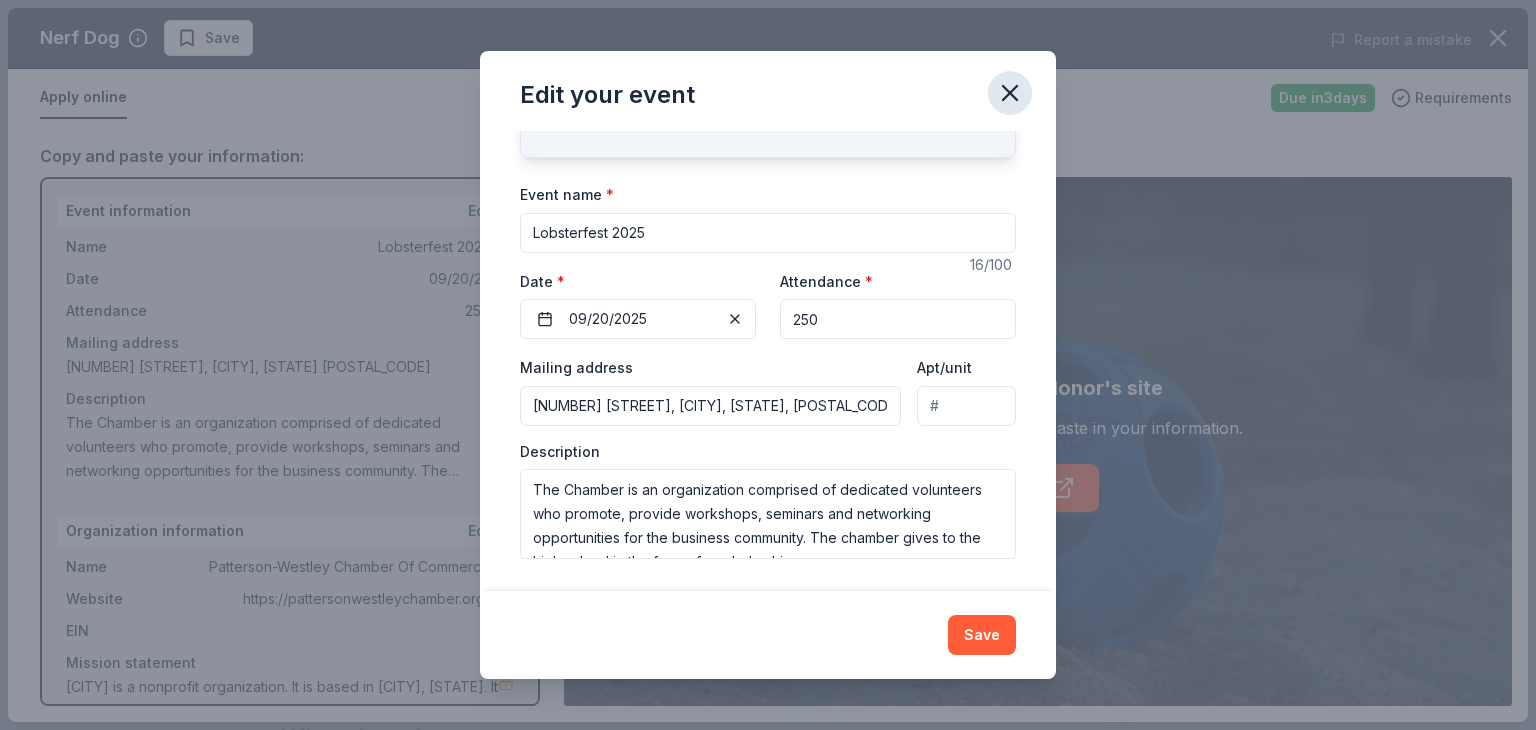 click 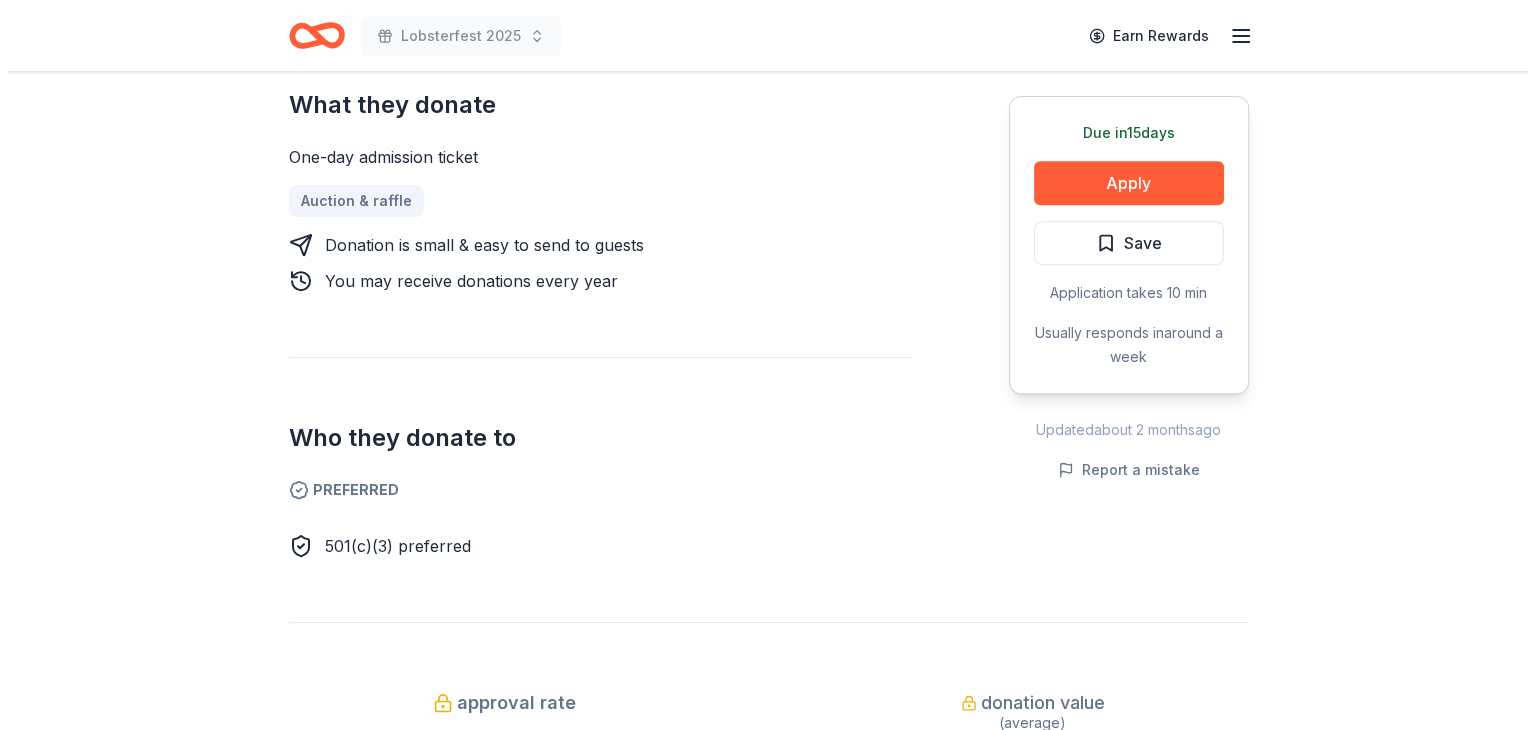scroll, scrollTop: 804, scrollLeft: 0, axis: vertical 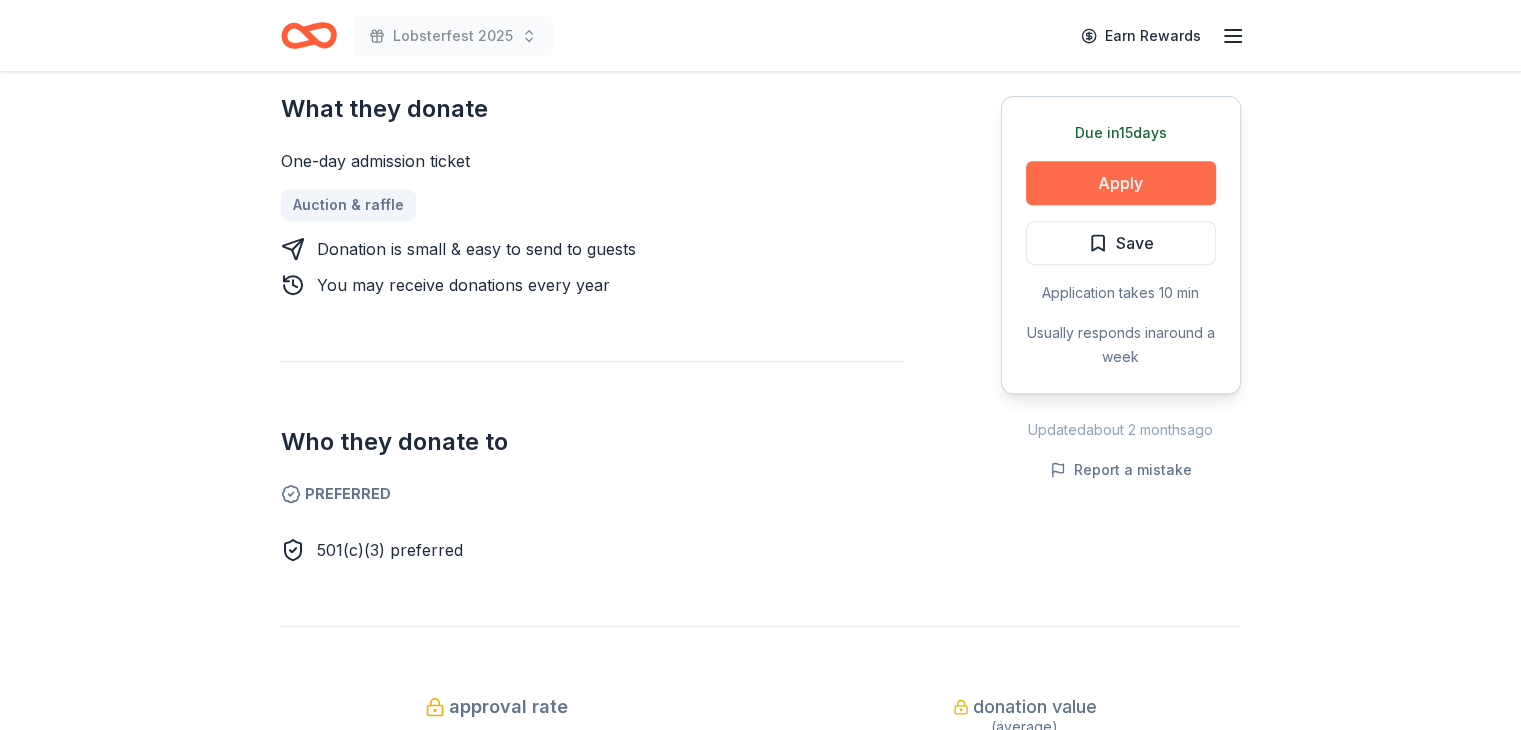 click on "Apply" at bounding box center (1121, 183) 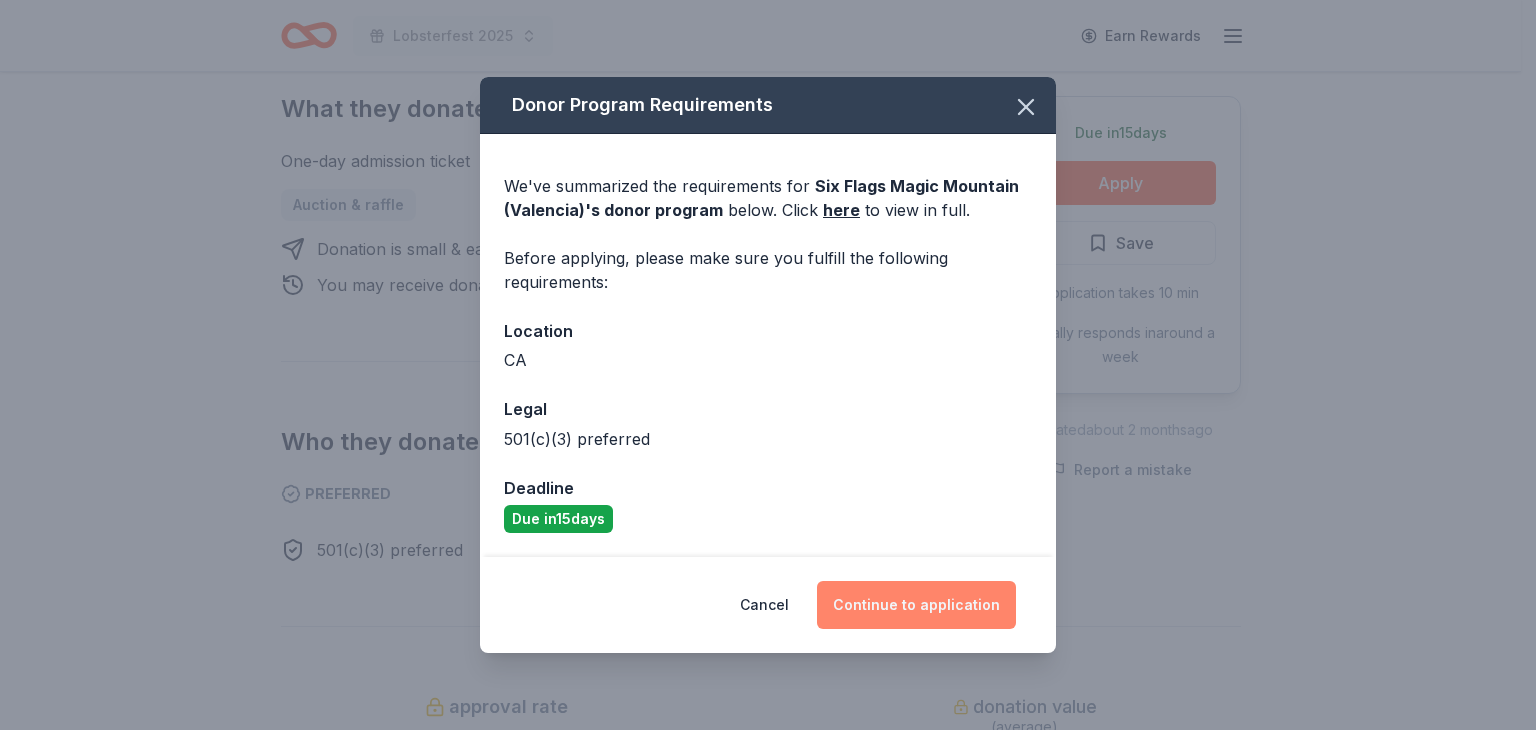 click on "Continue to application" at bounding box center [916, 605] 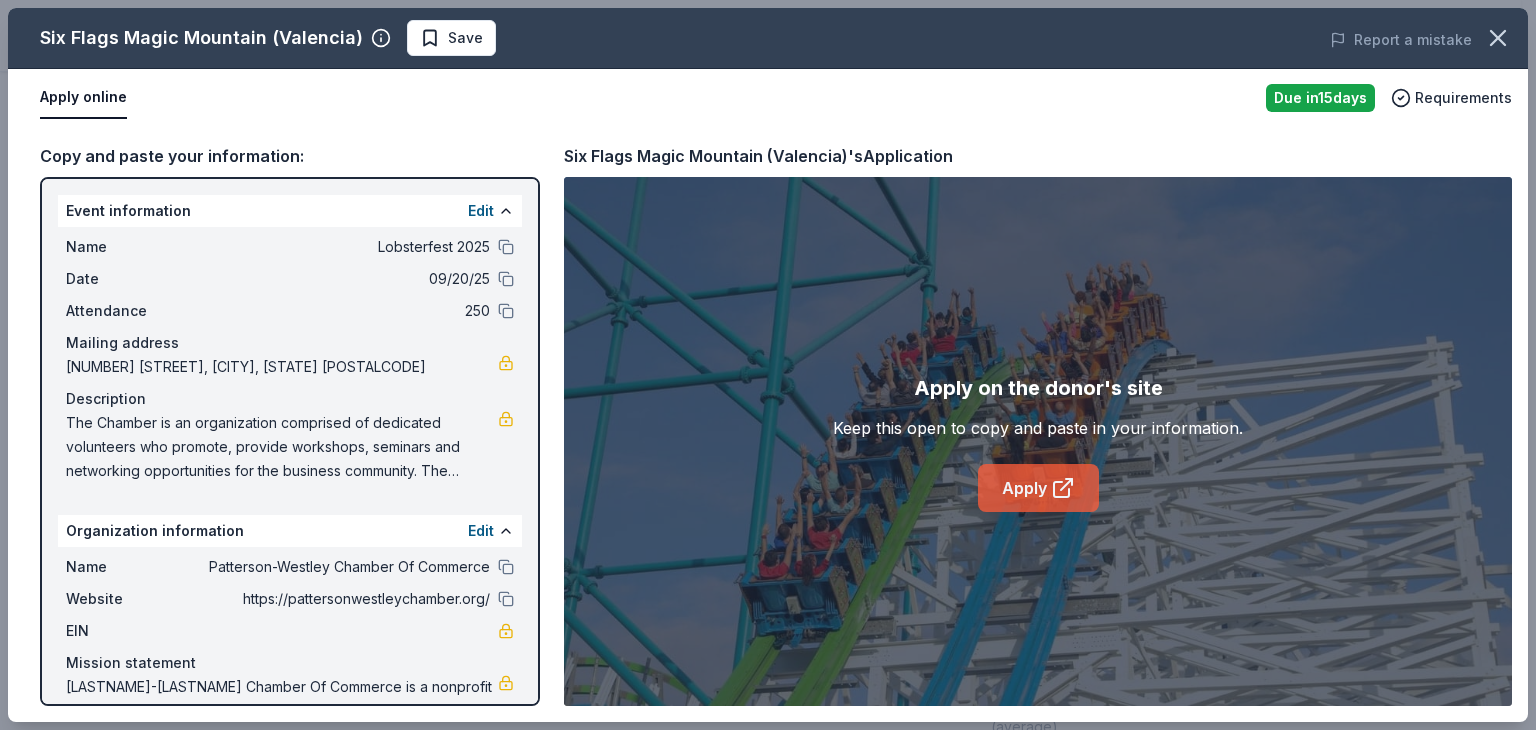 click on "Apply" at bounding box center [1038, 488] 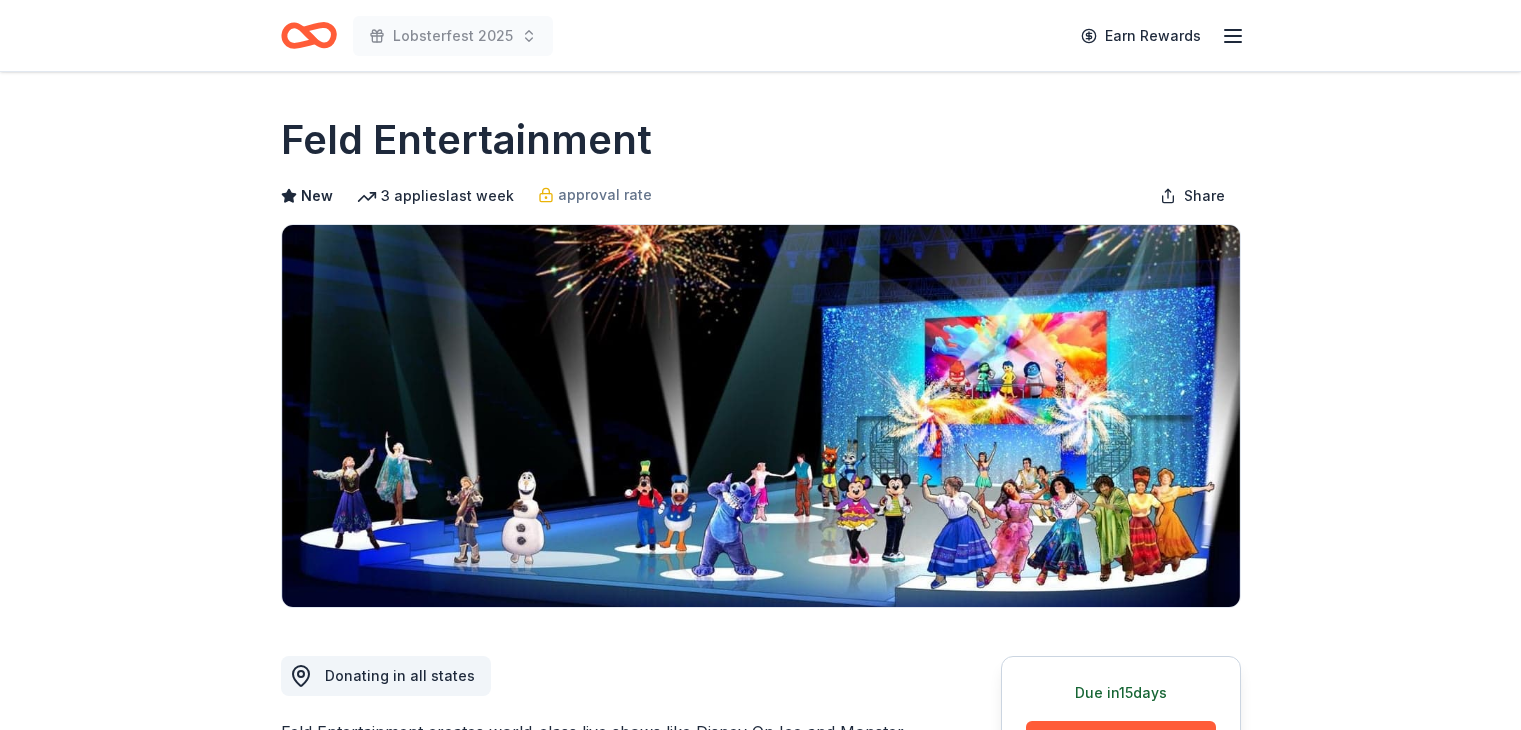 scroll, scrollTop: 0, scrollLeft: 0, axis: both 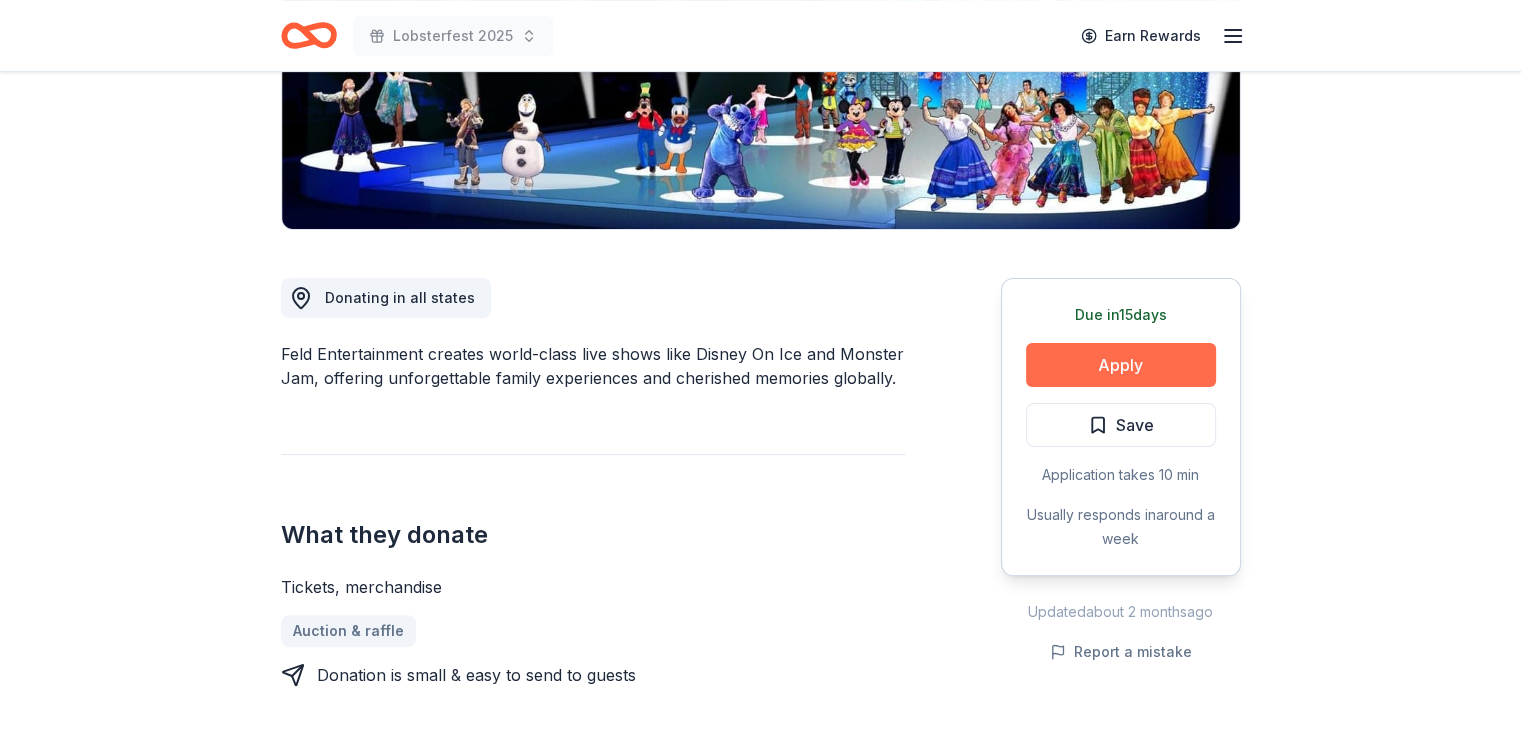 click on "Apply" at bounding box center (1121, 365) 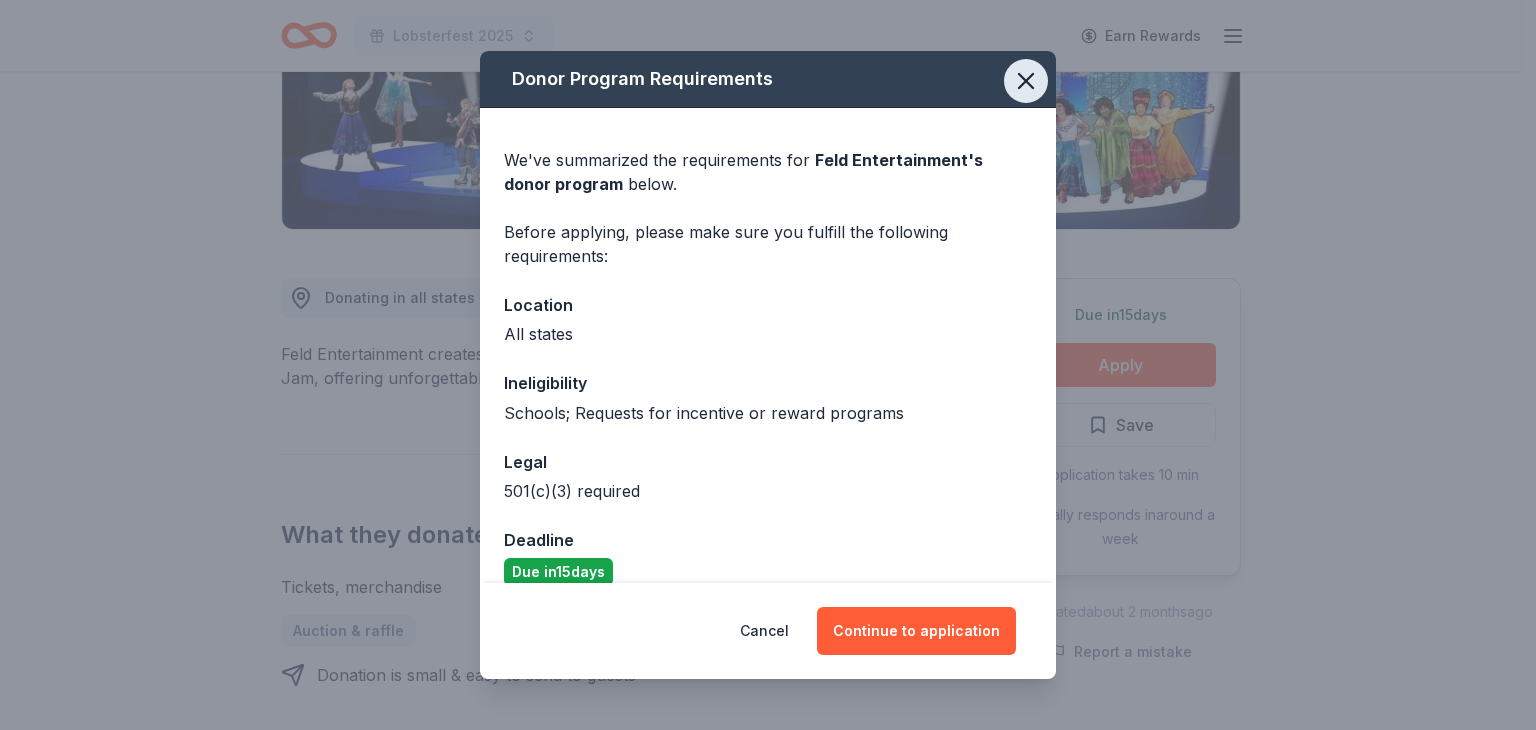 click at bounding box center (1026, 81) 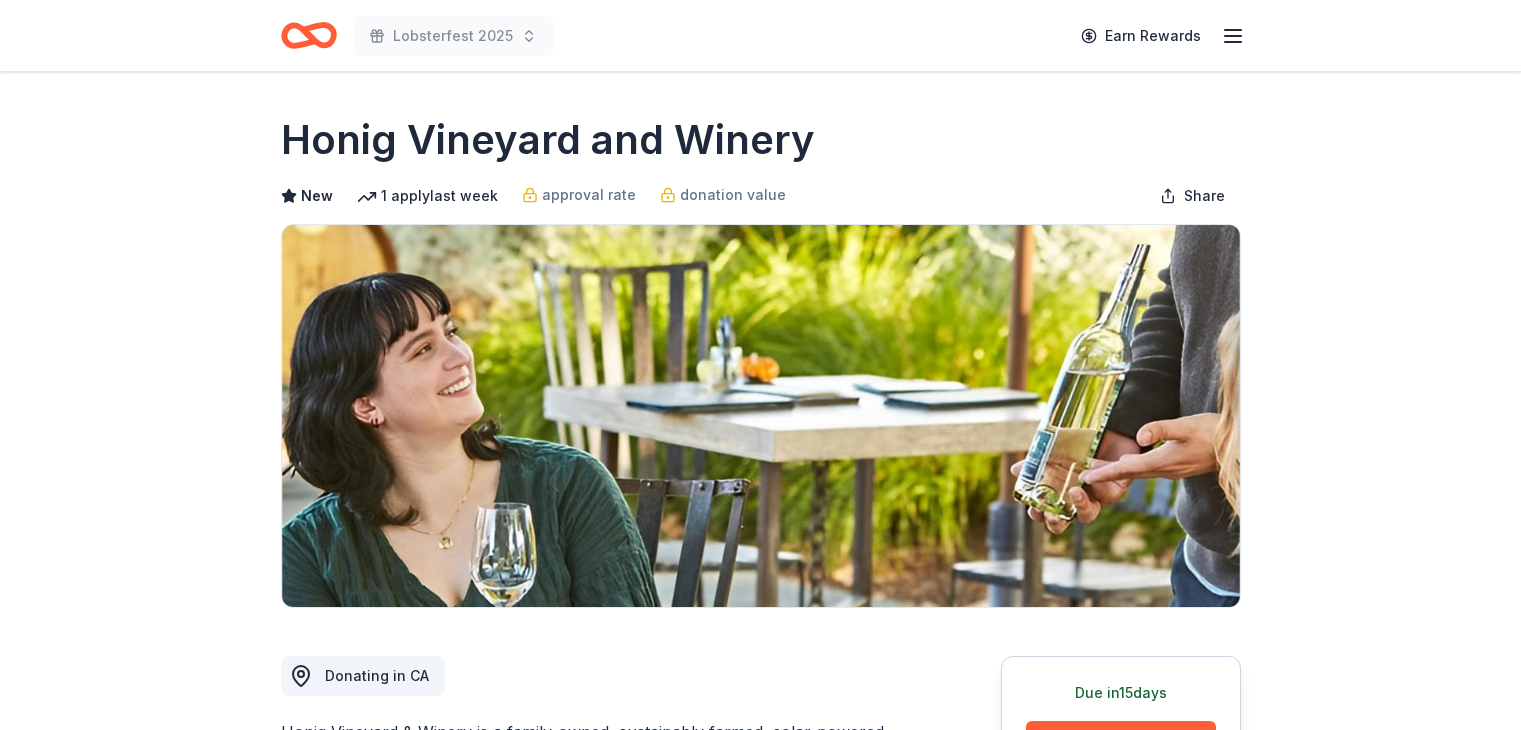 scroll, scrollTop: 0, scrollLeft: 0, axis: both 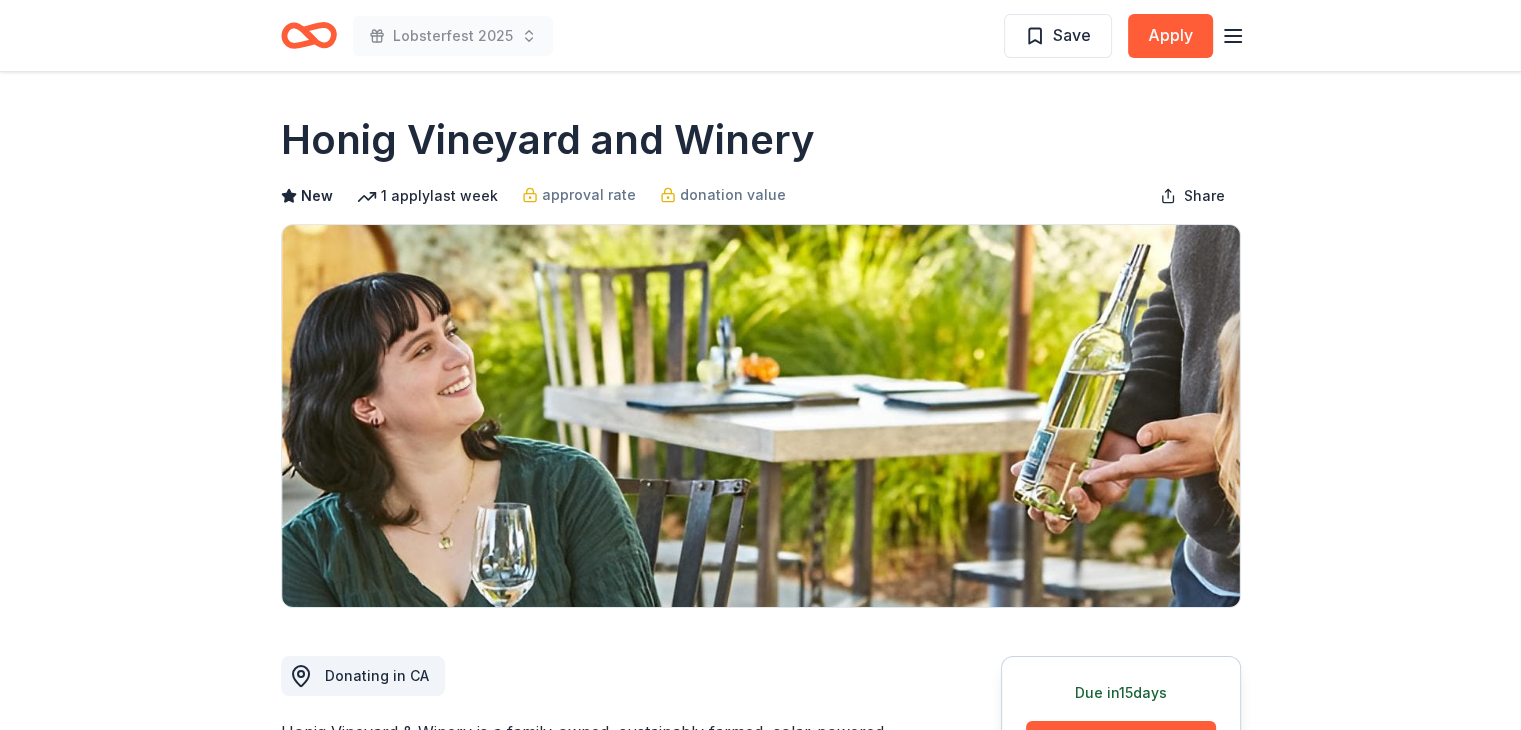 drag, startPoint x: 831, startPoint y: 129, endPoint x: 452, endPoint y: 107, distance: 379.638 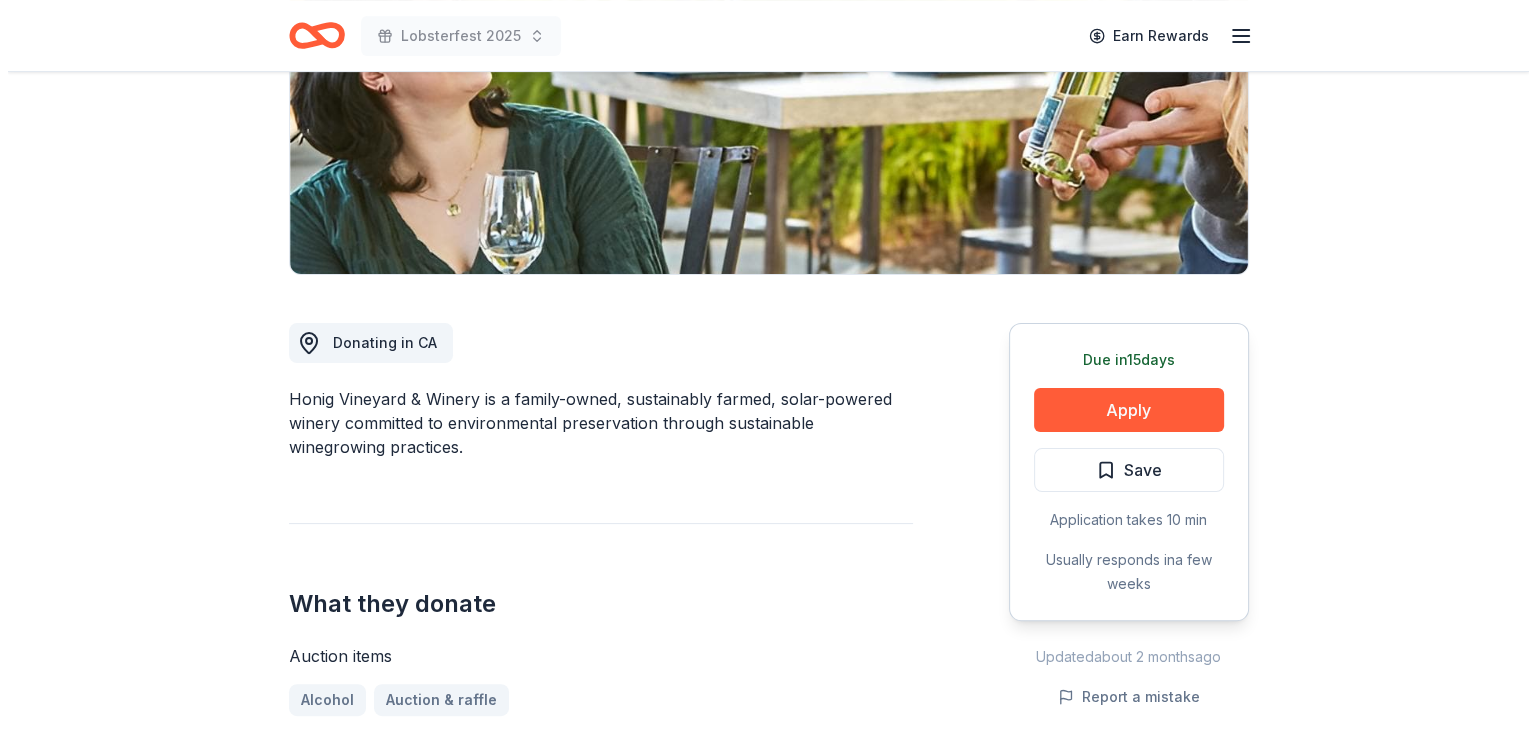 scroll, scrollTop: 335, scrollLeft: 0, axis: vertical 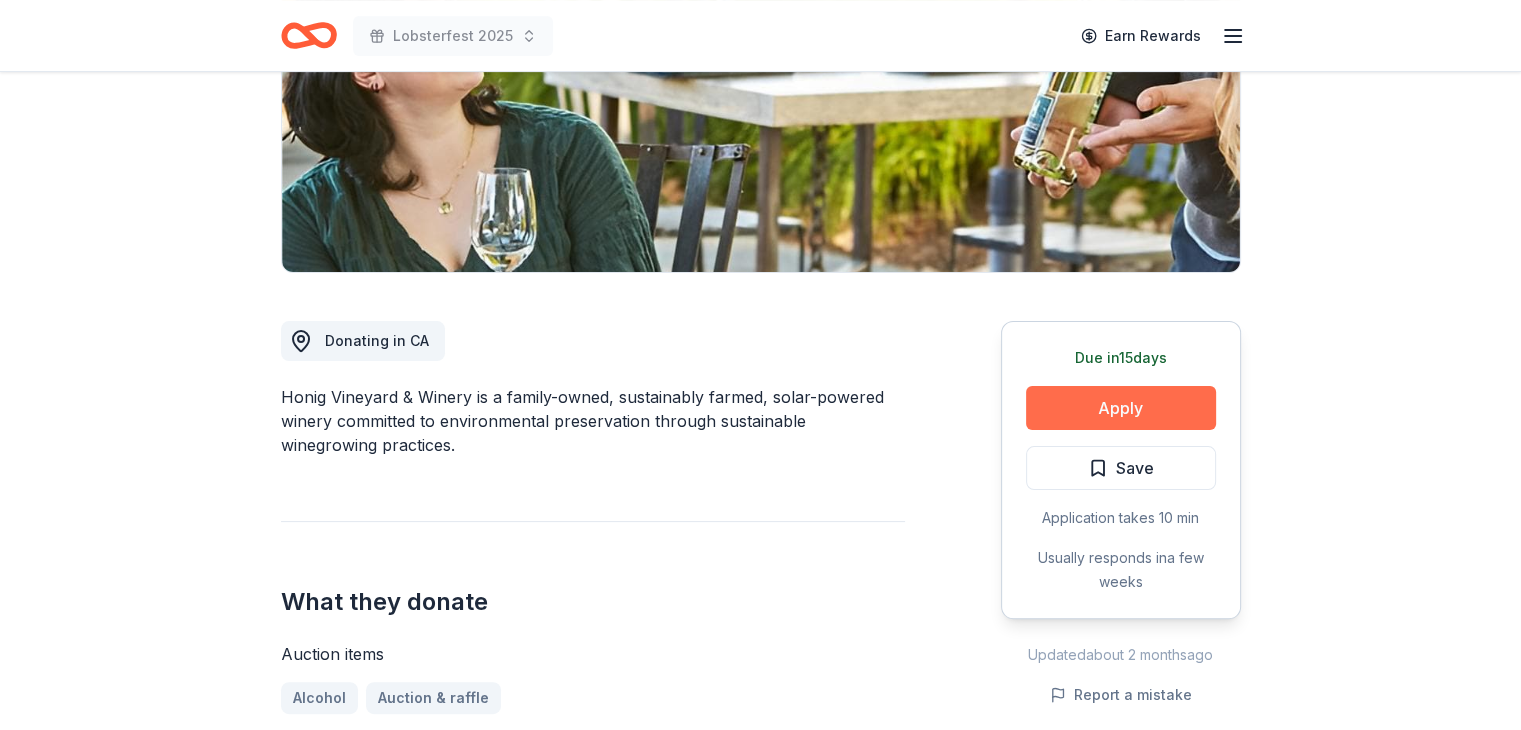 click on "Apply" at bounding box center (1121, 408) 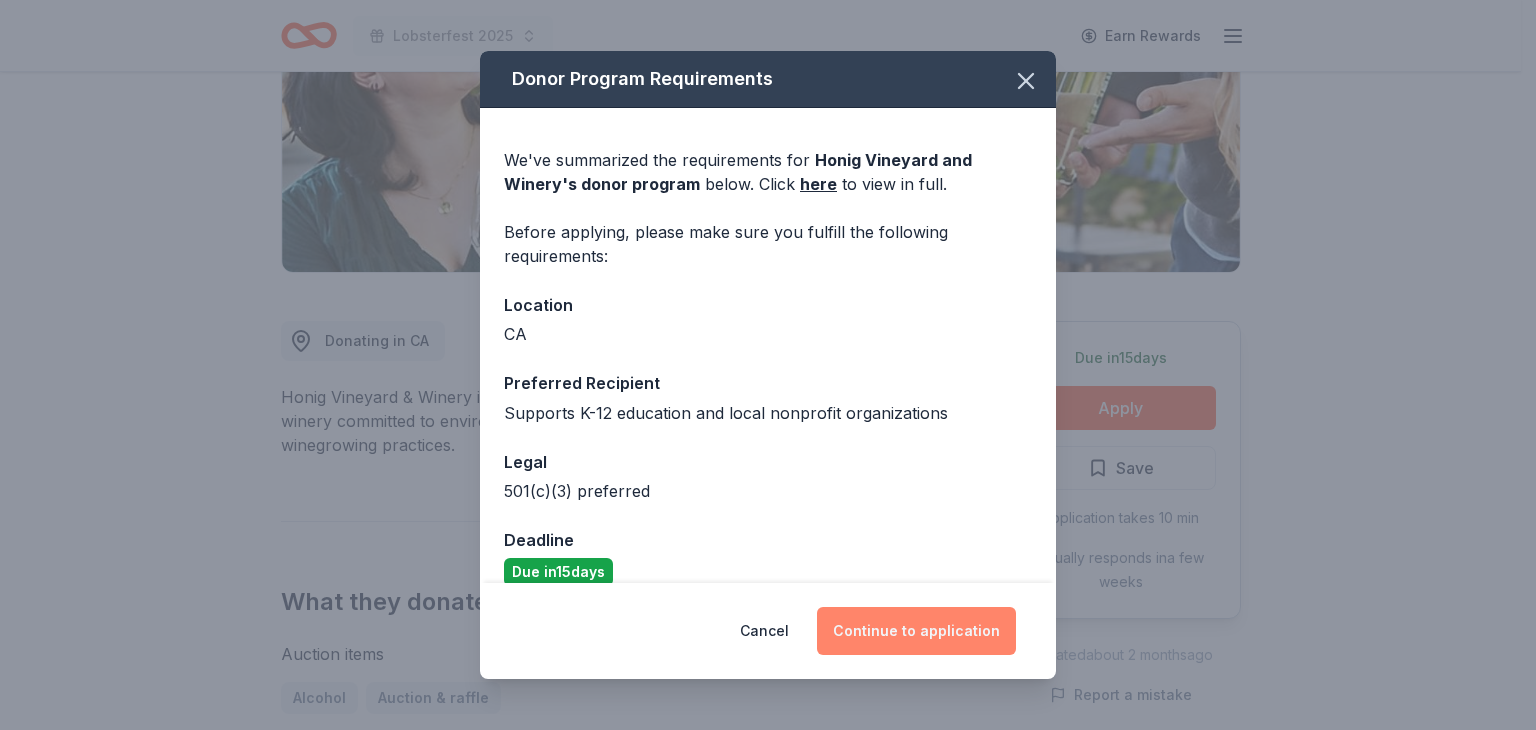 click on "Continue to application" at bounding box center [916, 631] 